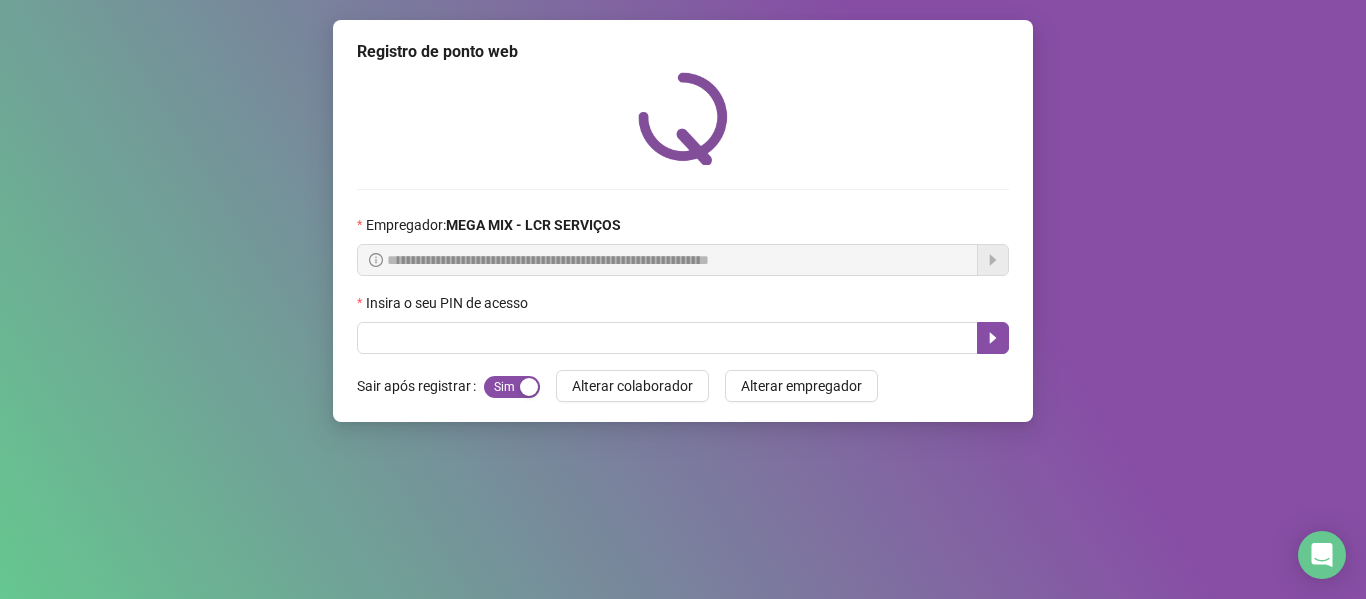 scroll, scrollTop: 0, scrollLeft: 0, axis: both 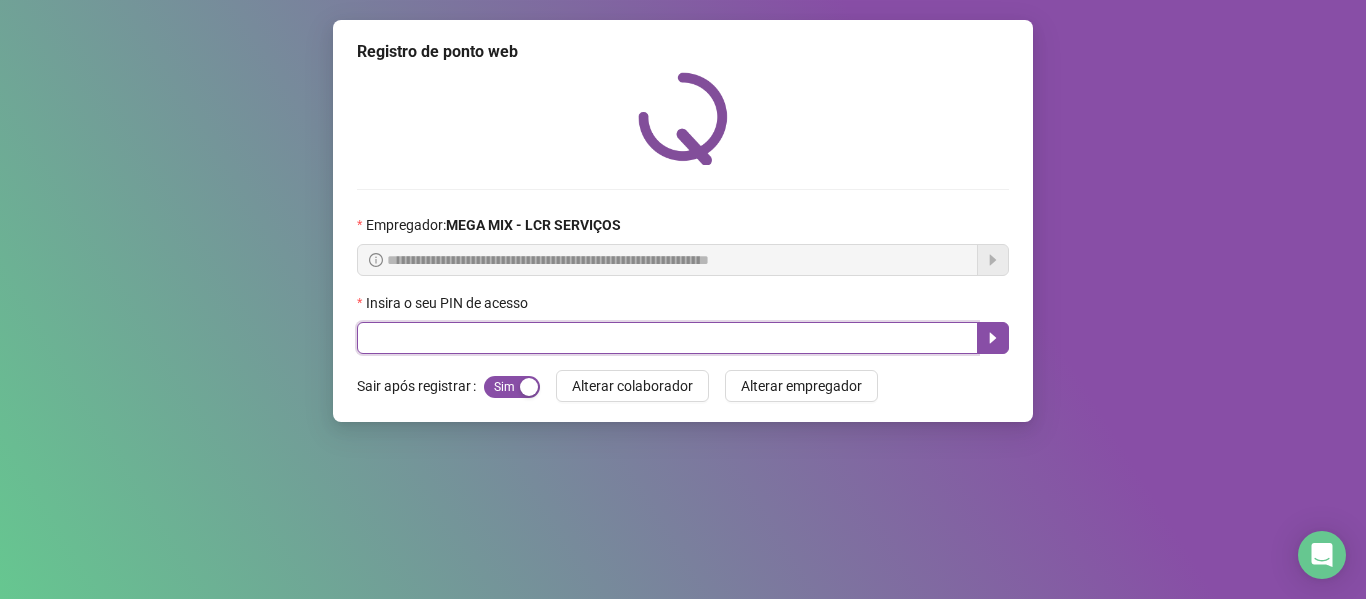 click at bounding box center (667, 338) 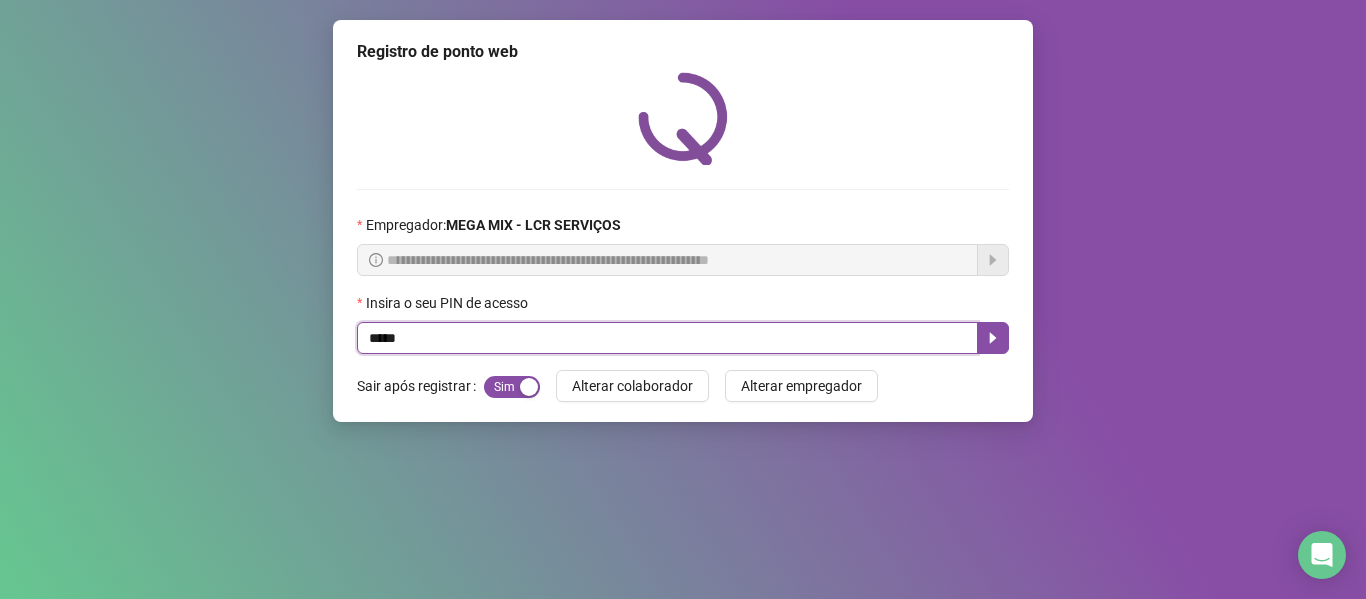 type on "*****" 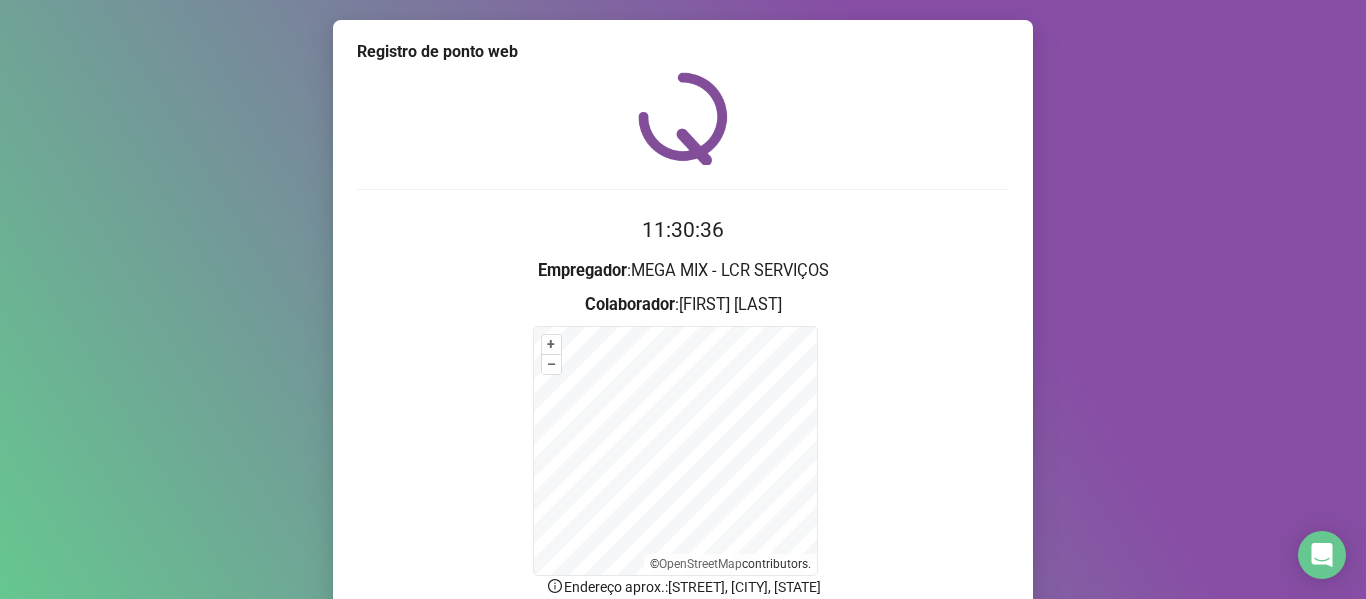 scroll, scrollTop: 176, scrollLeft: 0, axis: vertical 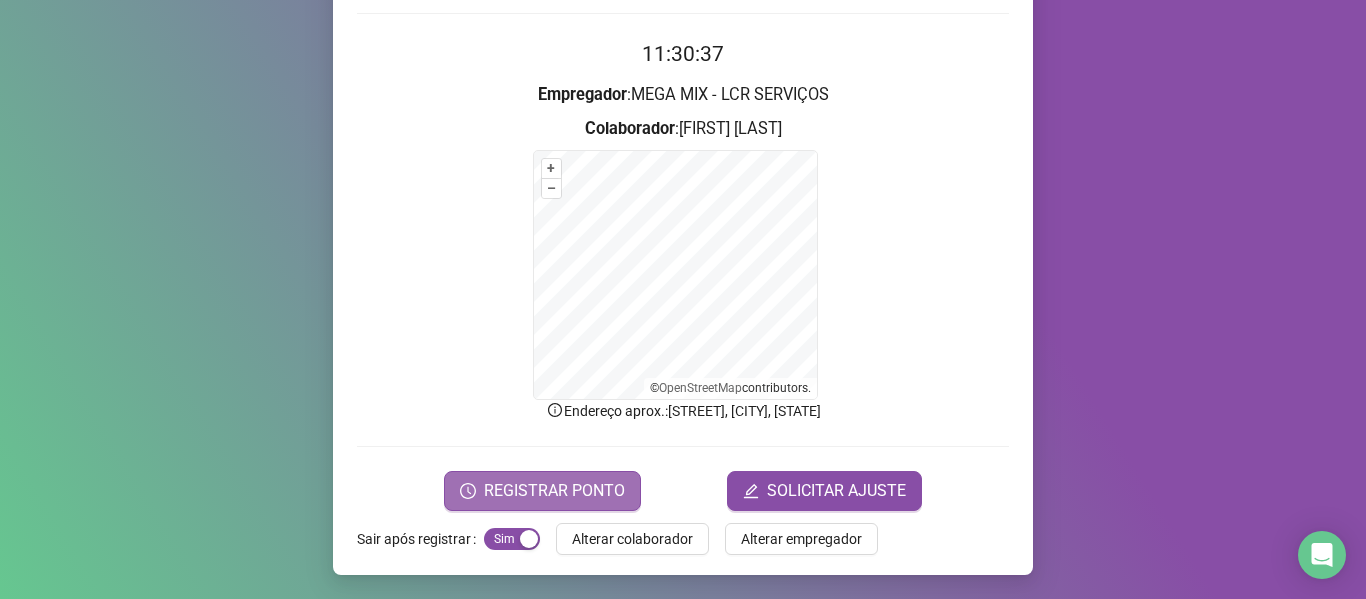 click on "REGISTRAR PONTO" at bounding box center (542, 491) 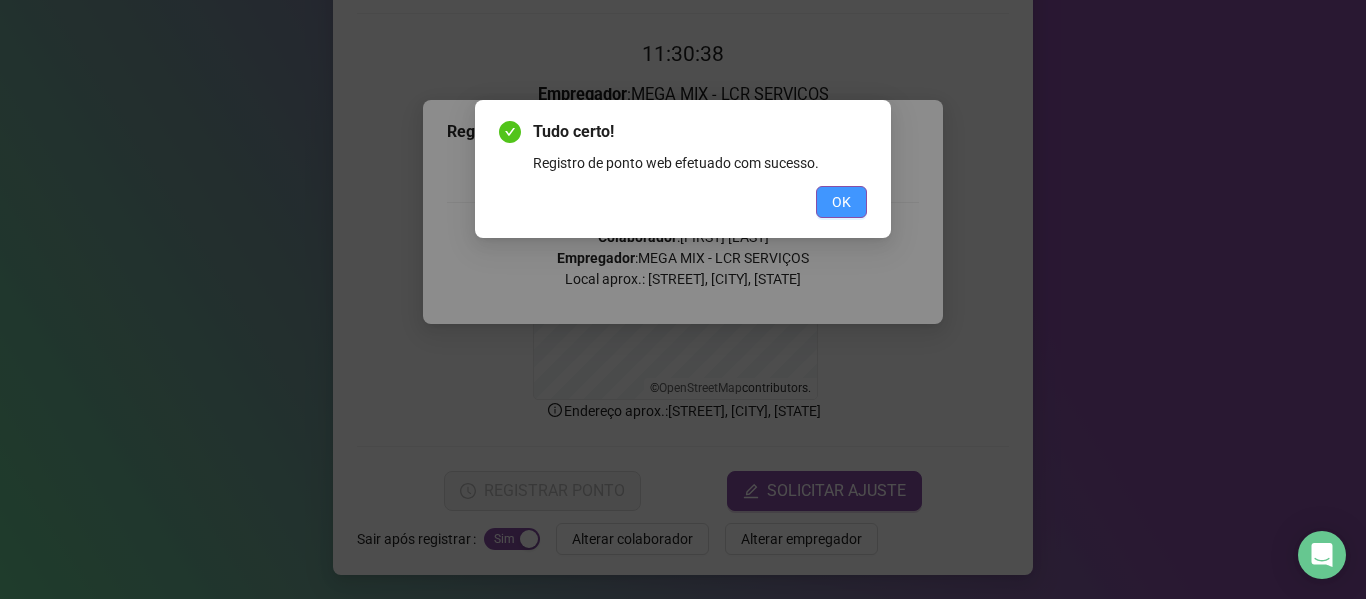 click on "OK" at bounding box center [841, 202] 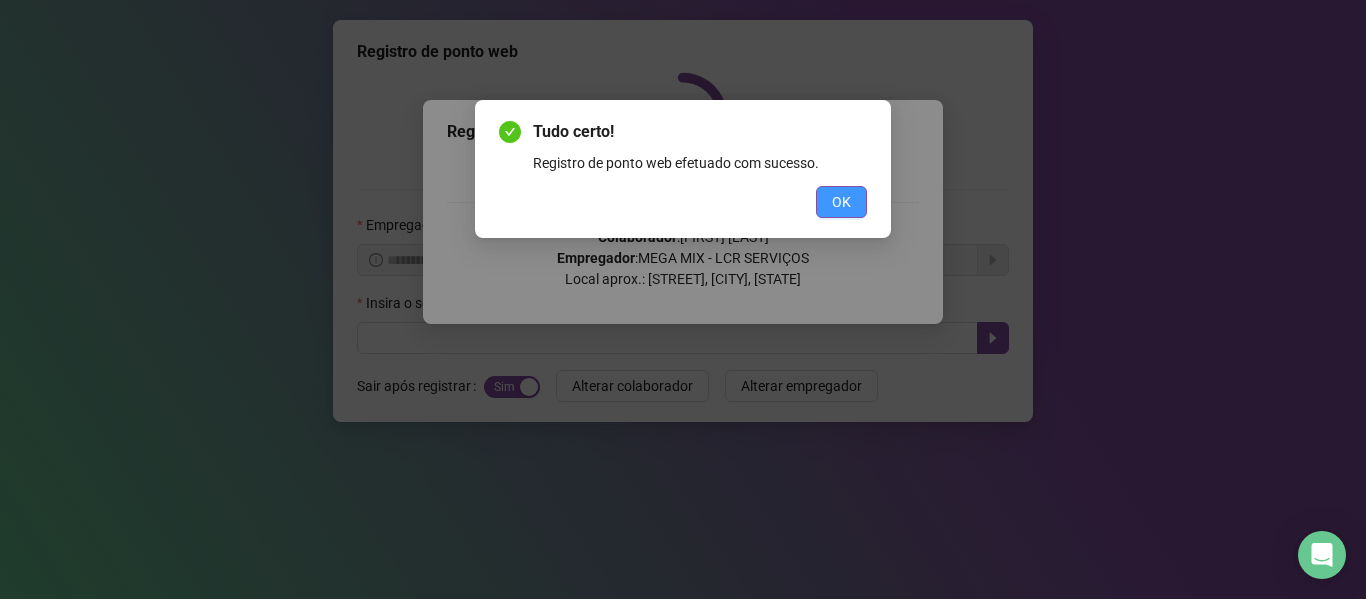 scroll, scrollTop: 0, scrollLeft: 0, axis: both 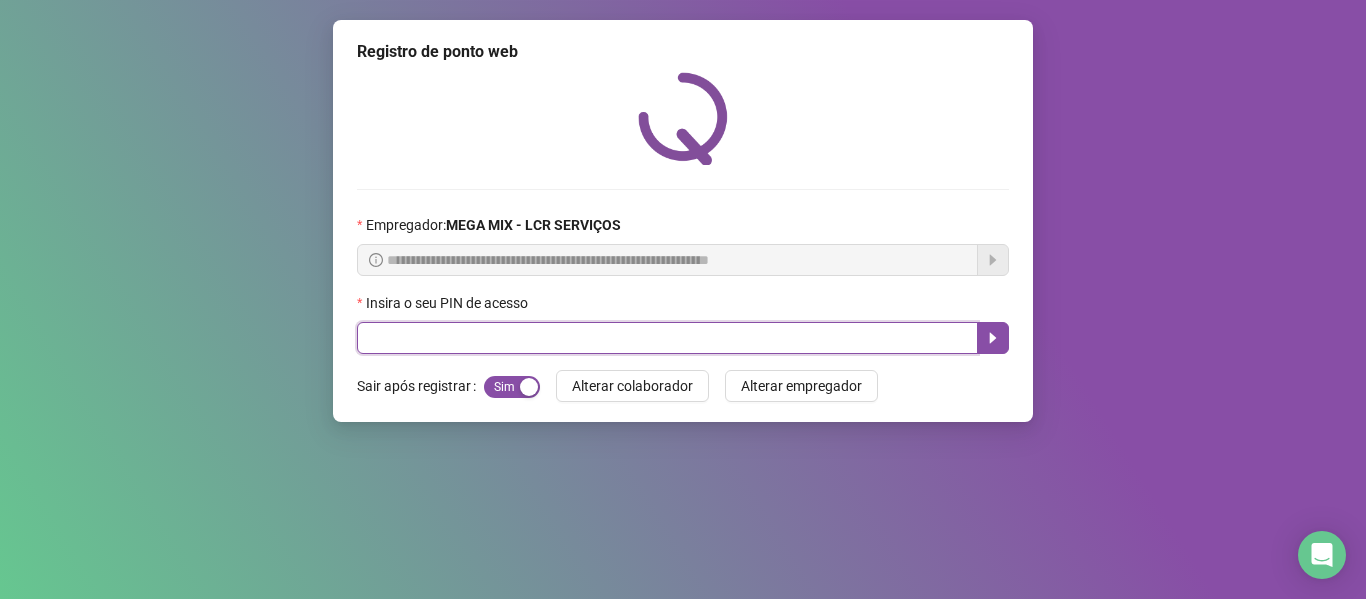 click at bounding box center (667, 338) 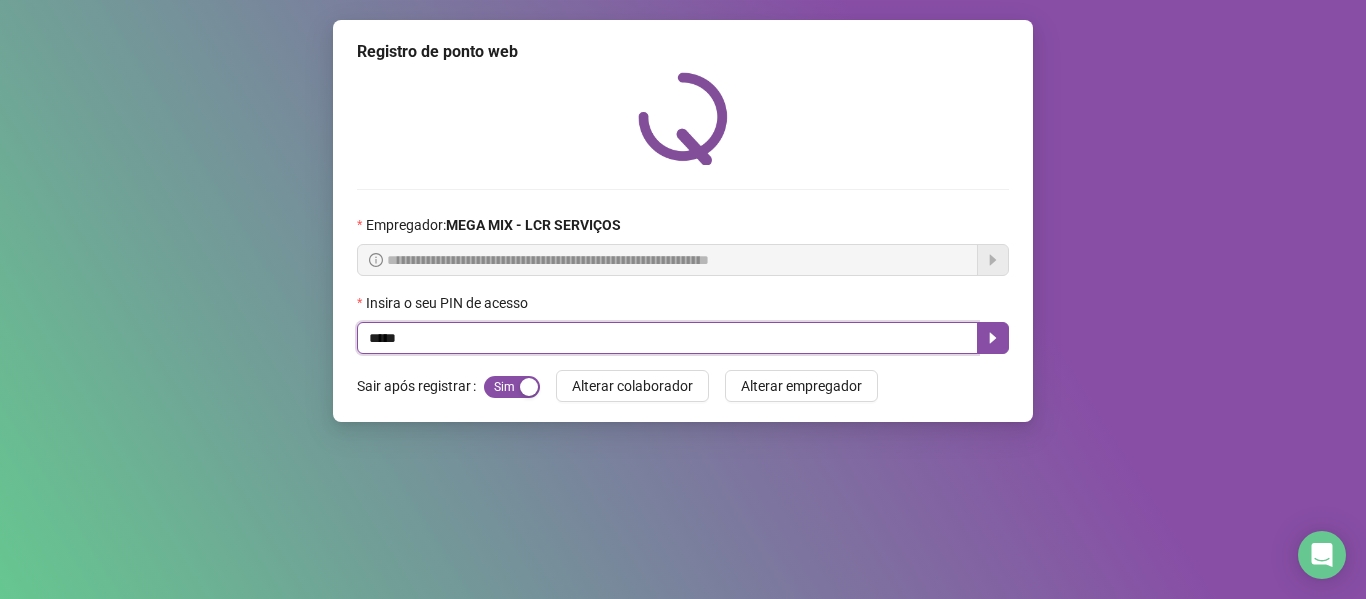 type on "*****" 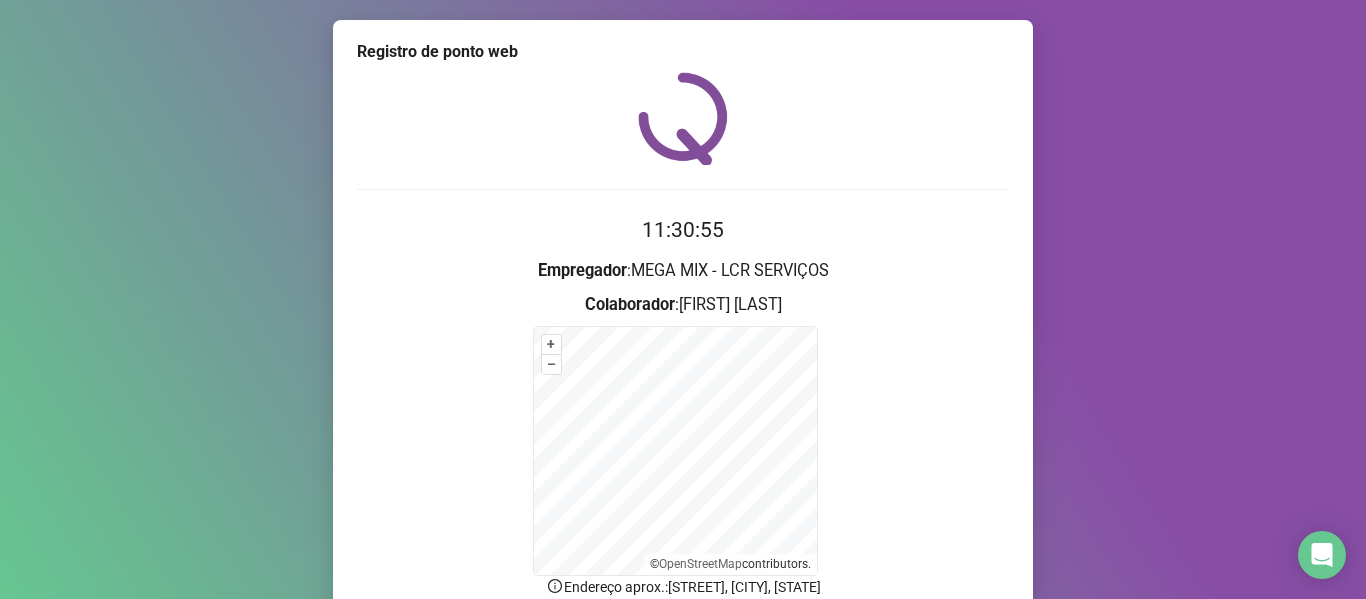scroll, scrollTop: 176, scrollLeft: 0, axis: vertical 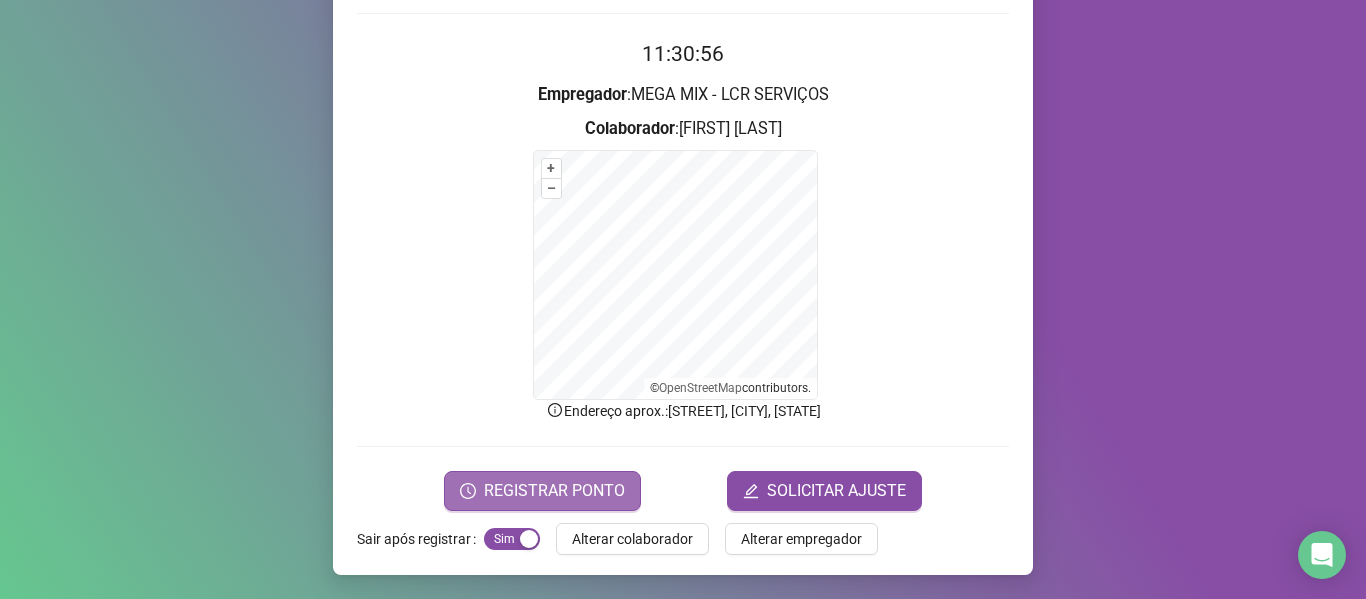 click on "REGISTRAR PONTO" at bounding box center [554, 491] 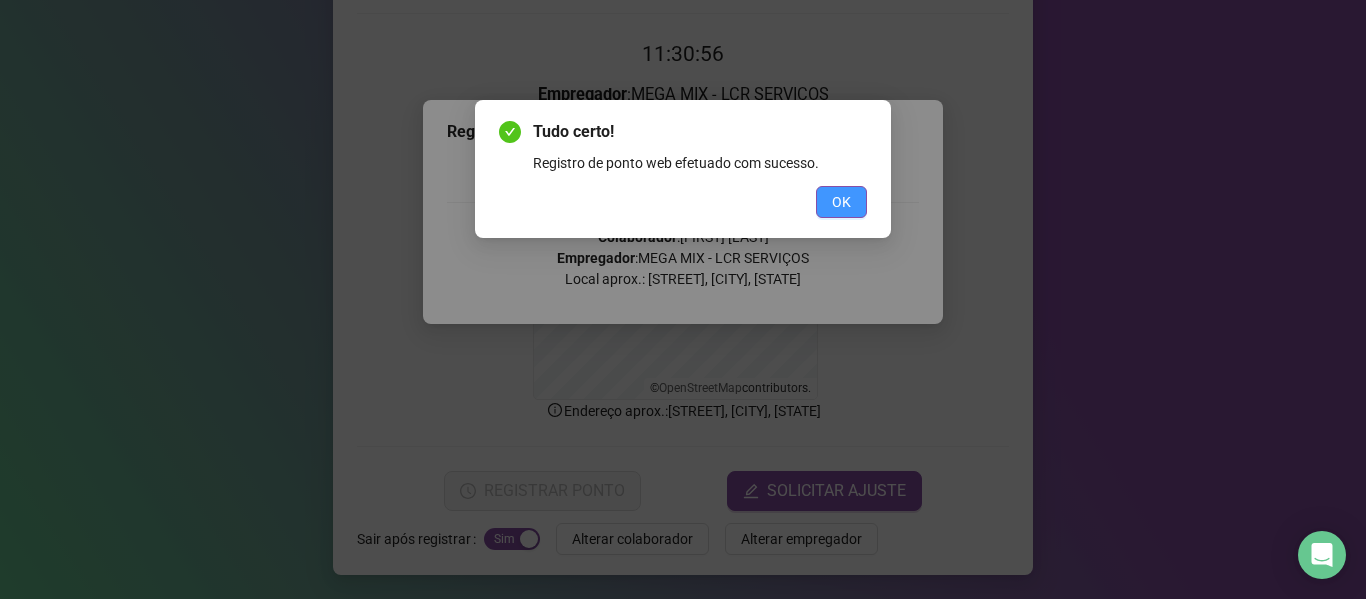click on "OK" at bounding box center (841, 202) 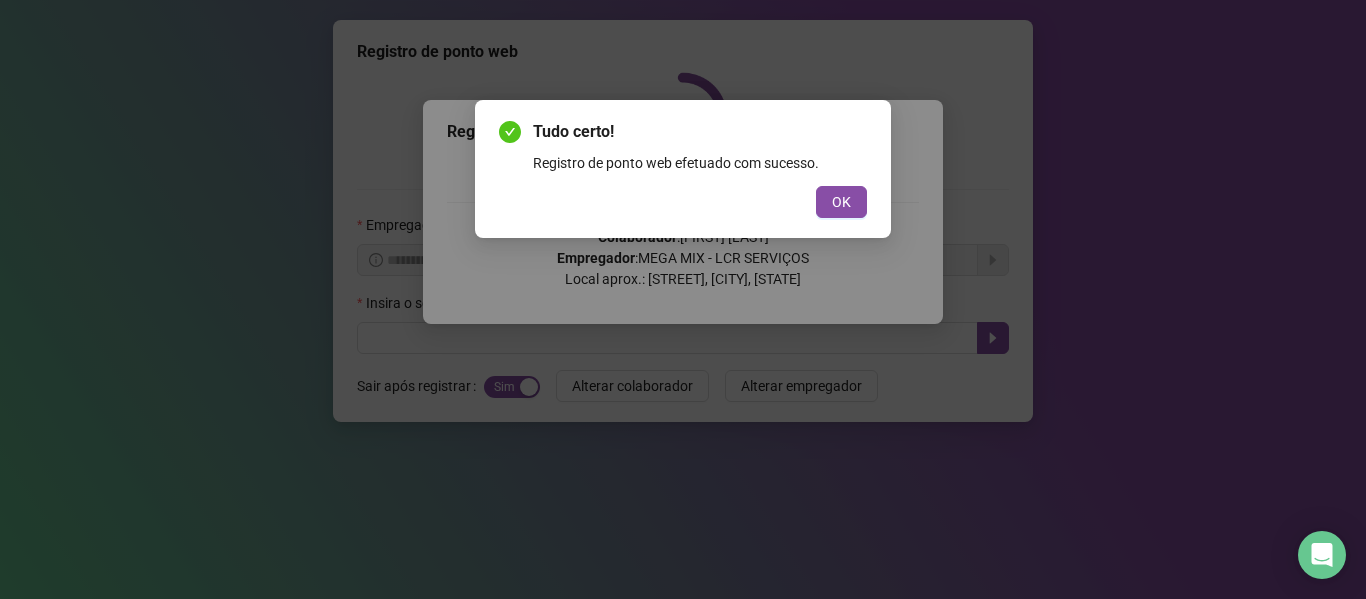 scroll, scrollTop: 0, scrollLeft: 0, axis: both 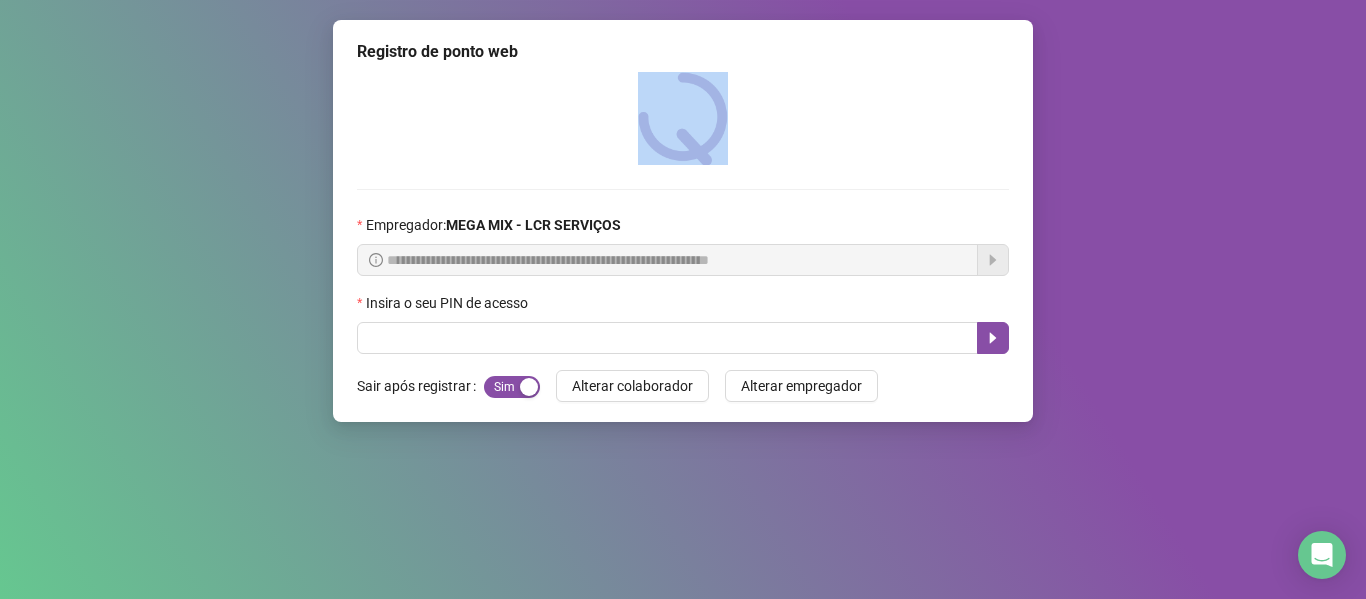 click at bounding box center [683, 118] 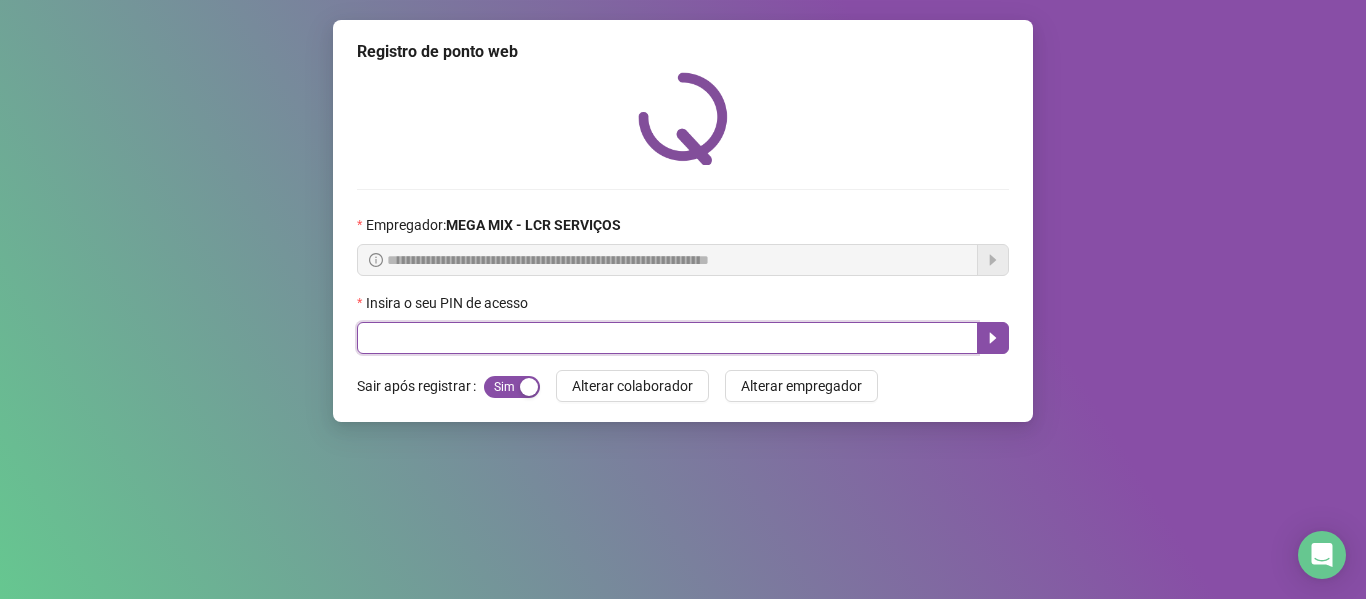 click at bounding box center (667, 338) 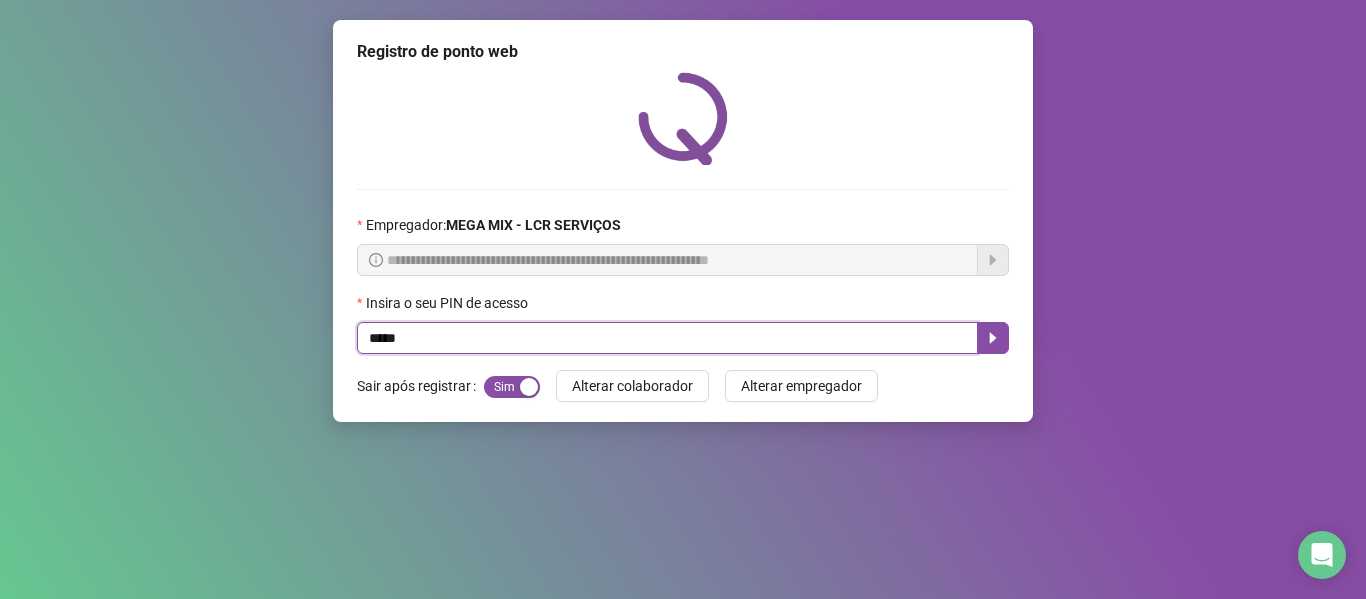 type on "*****" 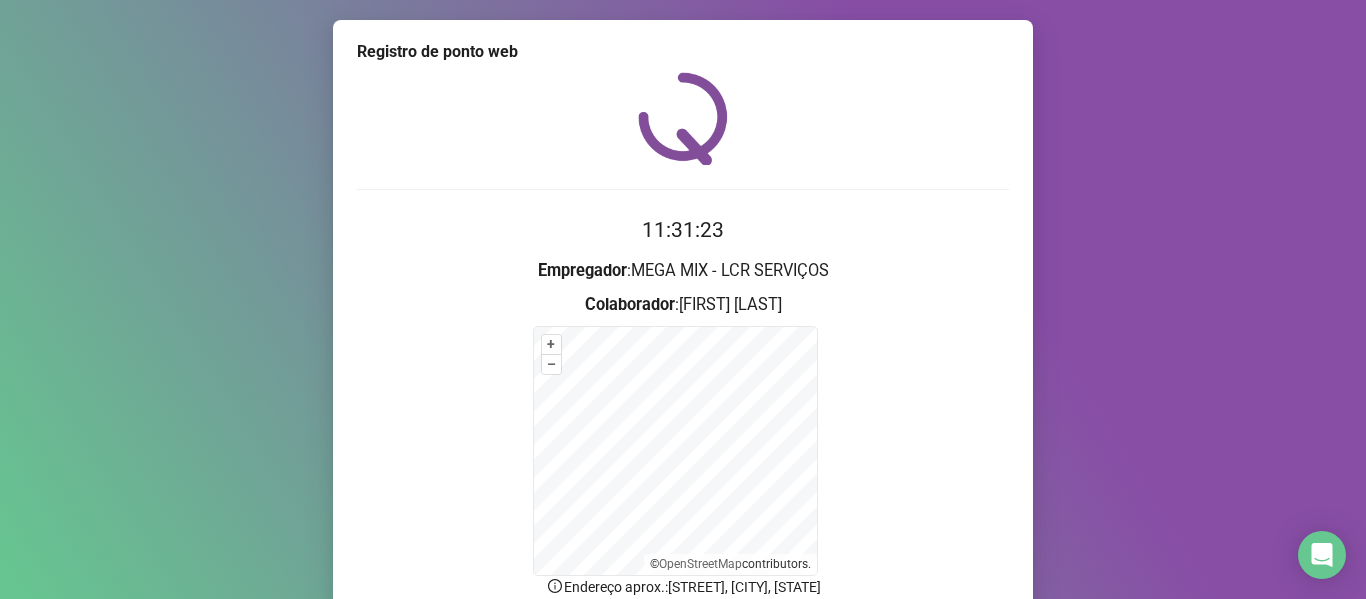 scroll, scrollTop: 176, scrollLeft: 0, axis: vertical 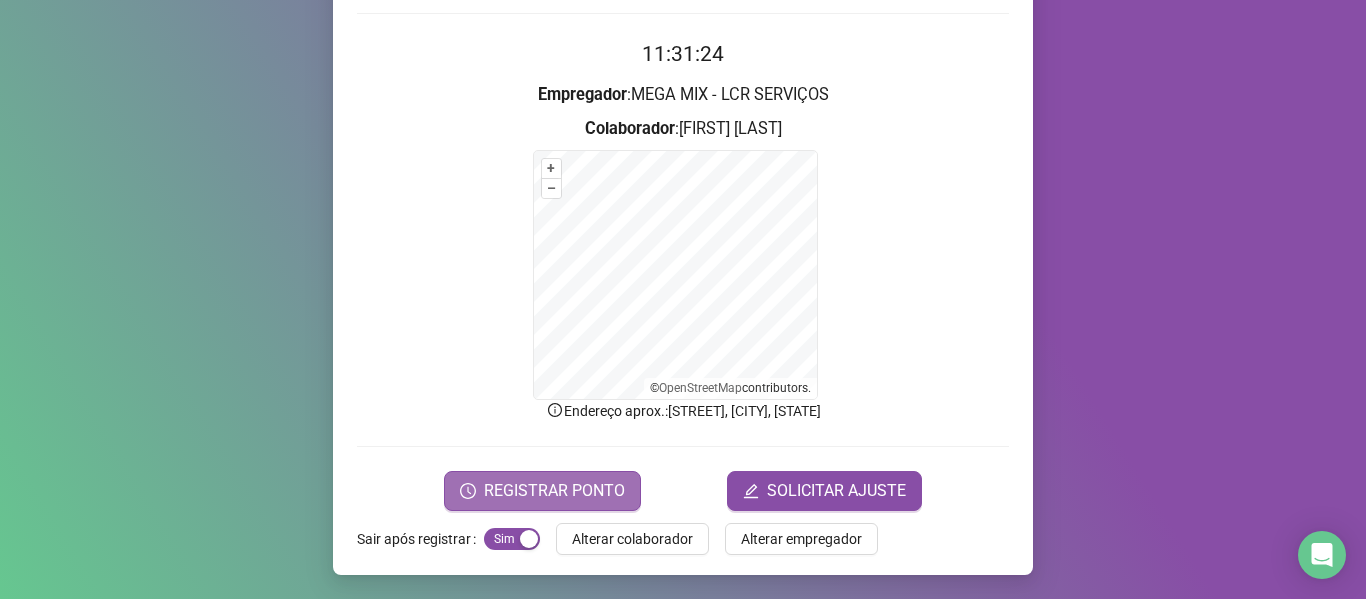 click on "REGISTRAR PONTO" at bounding box center (554, 491) 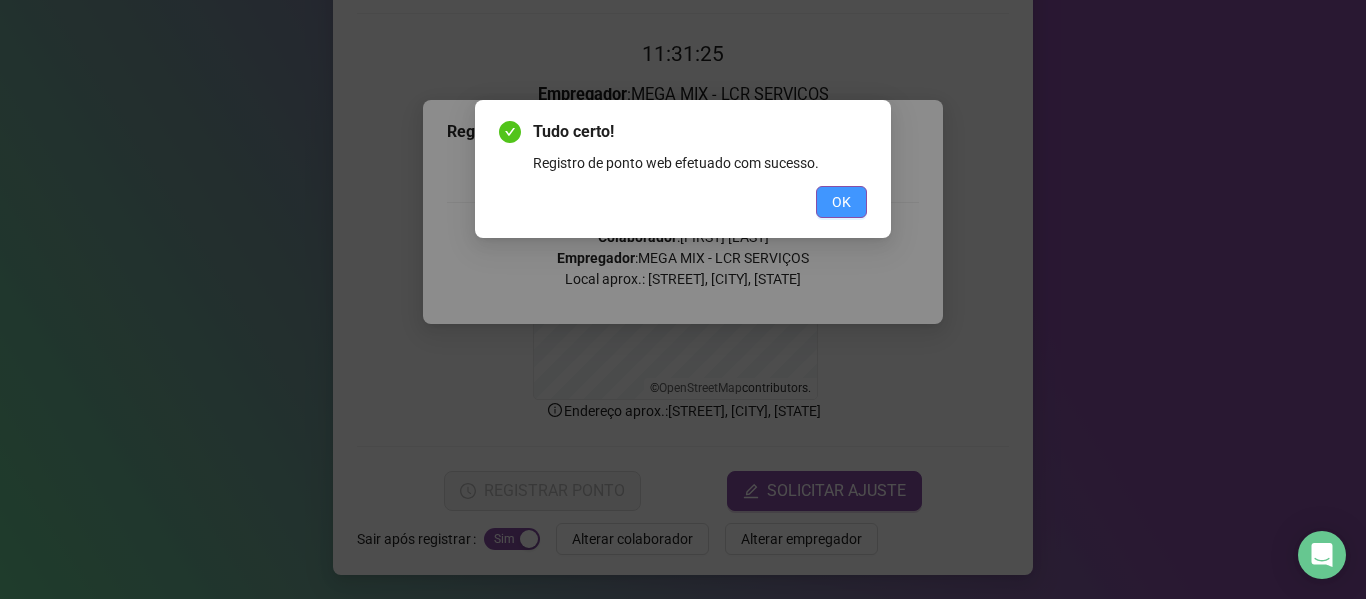 click on "OK" at bounding box center (841, 202) 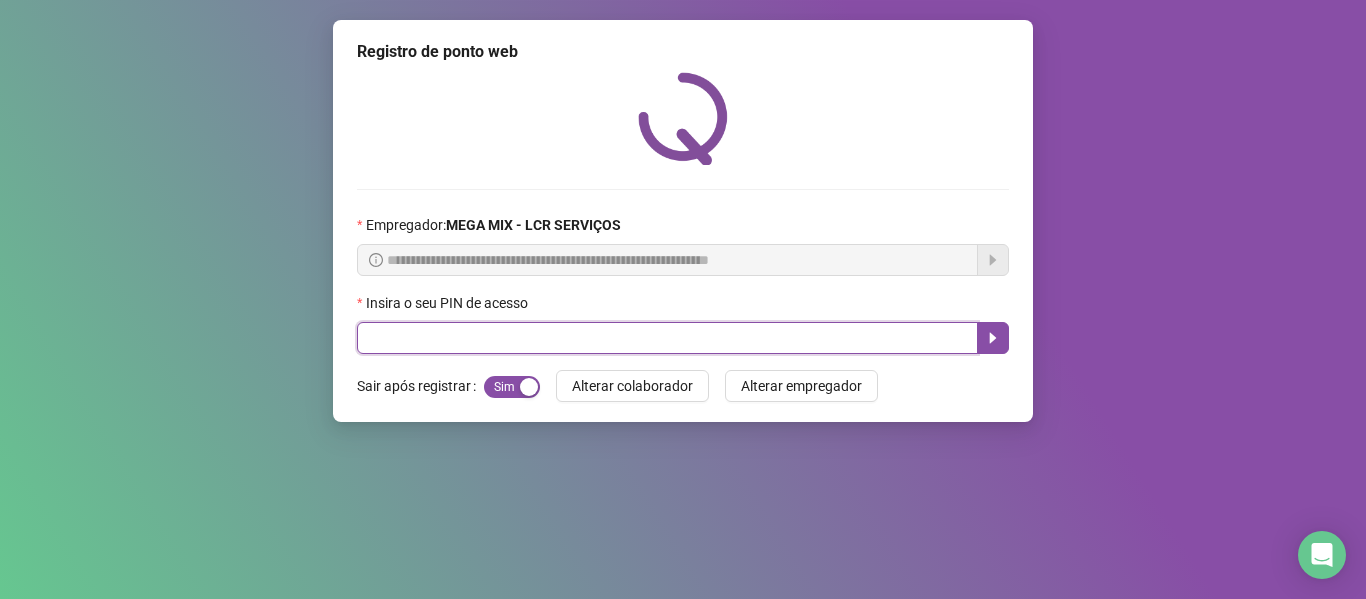 click at bounding box center [667, 338] 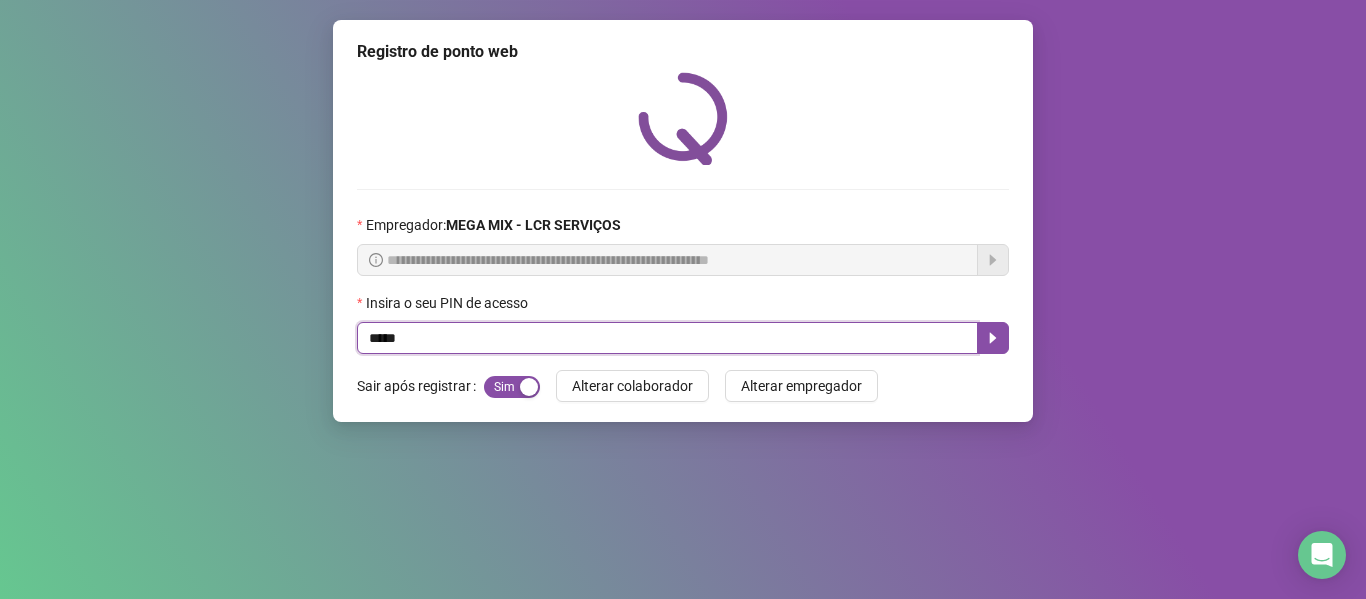 type on "*****" 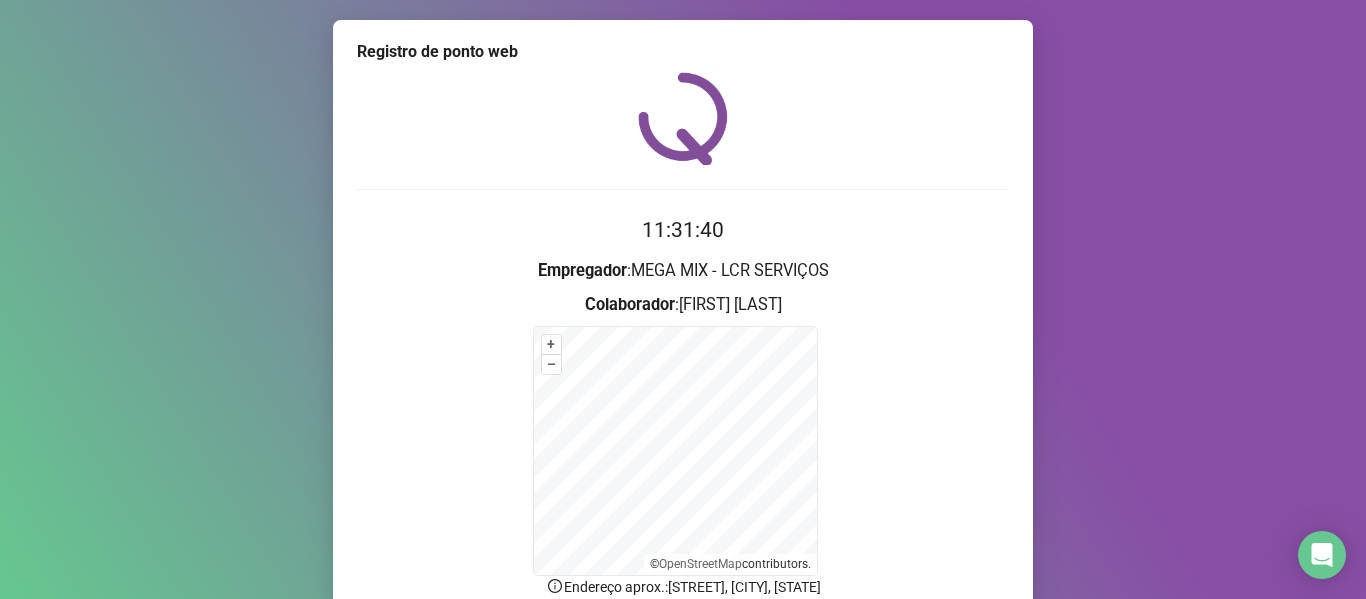 scroll, scrollTop: 176, scrollLeft: 0, axis: vertical 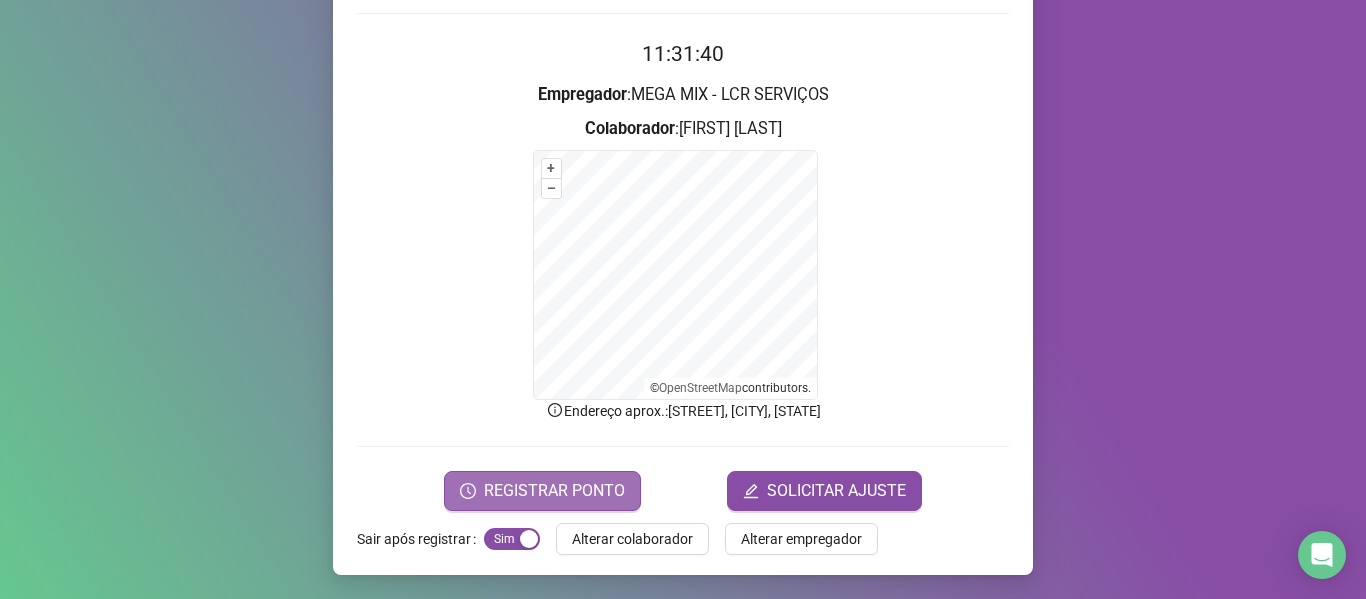 click on "REGISTRAR PONTO" at bounding box center (542, 491) 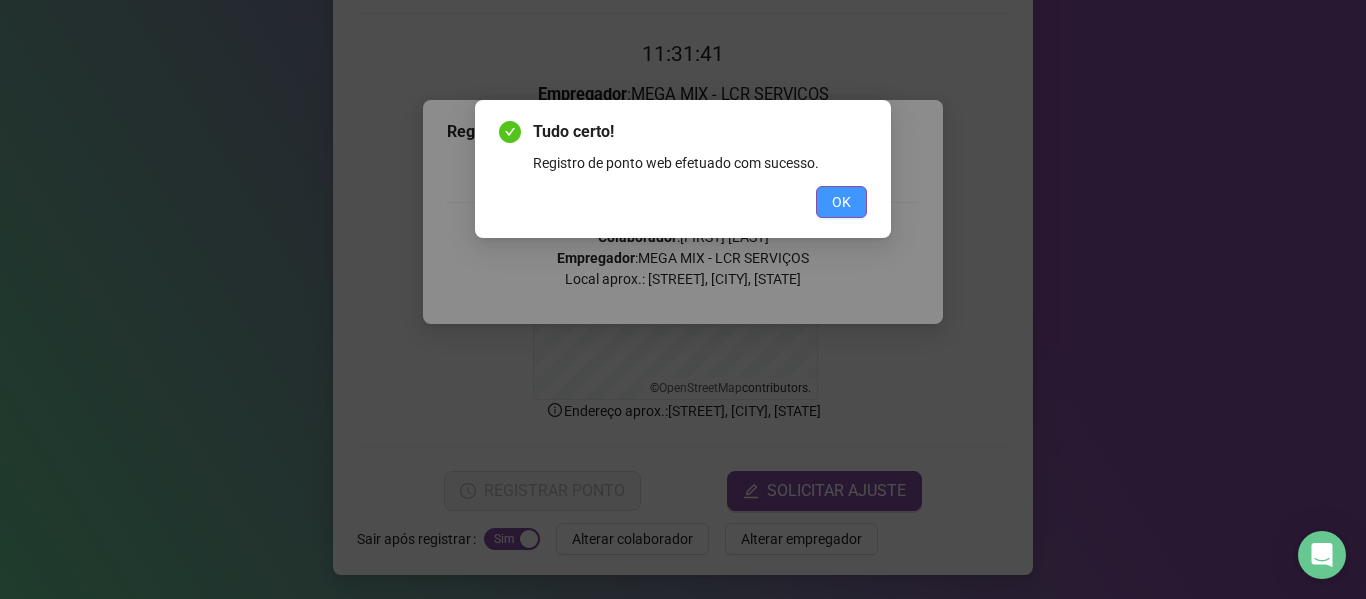 click on "OK" at bounding box center [841, 202] 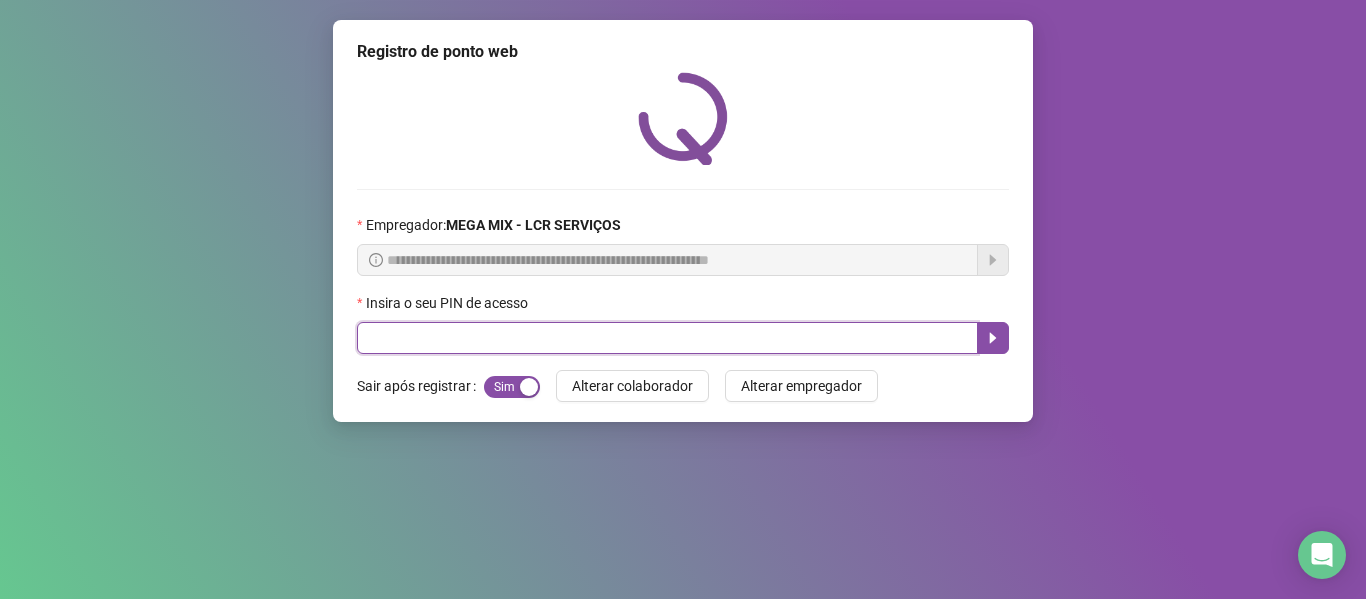 click at bounding box center [667, 338] 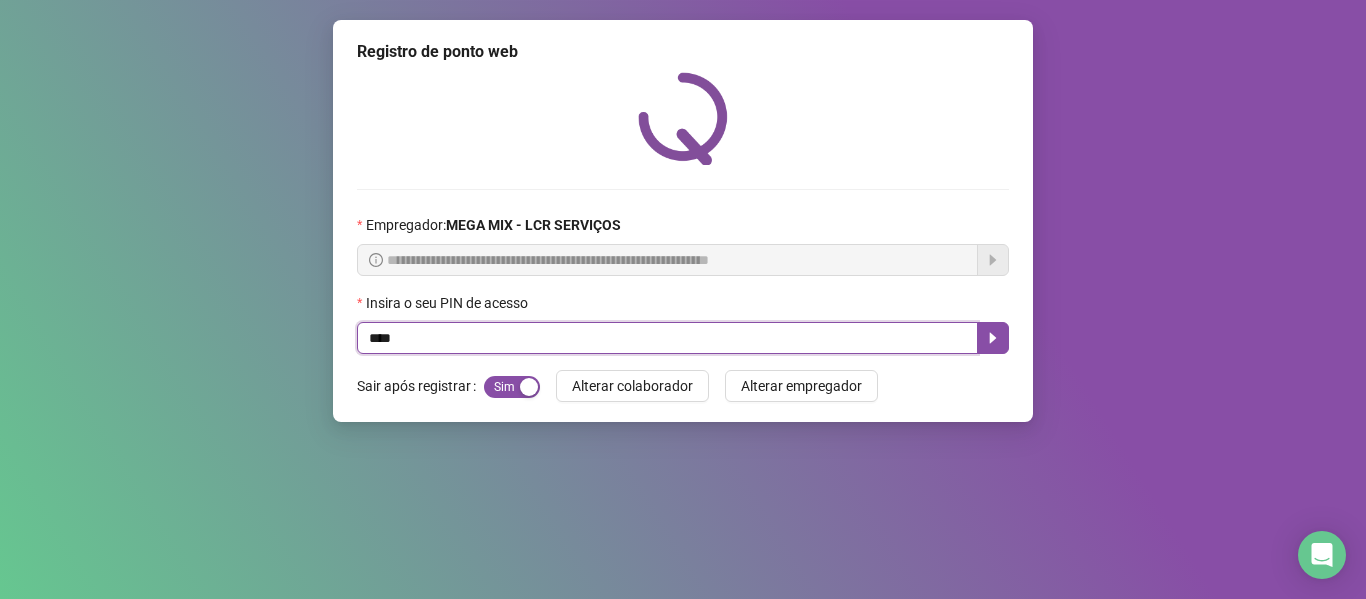 type on "****" 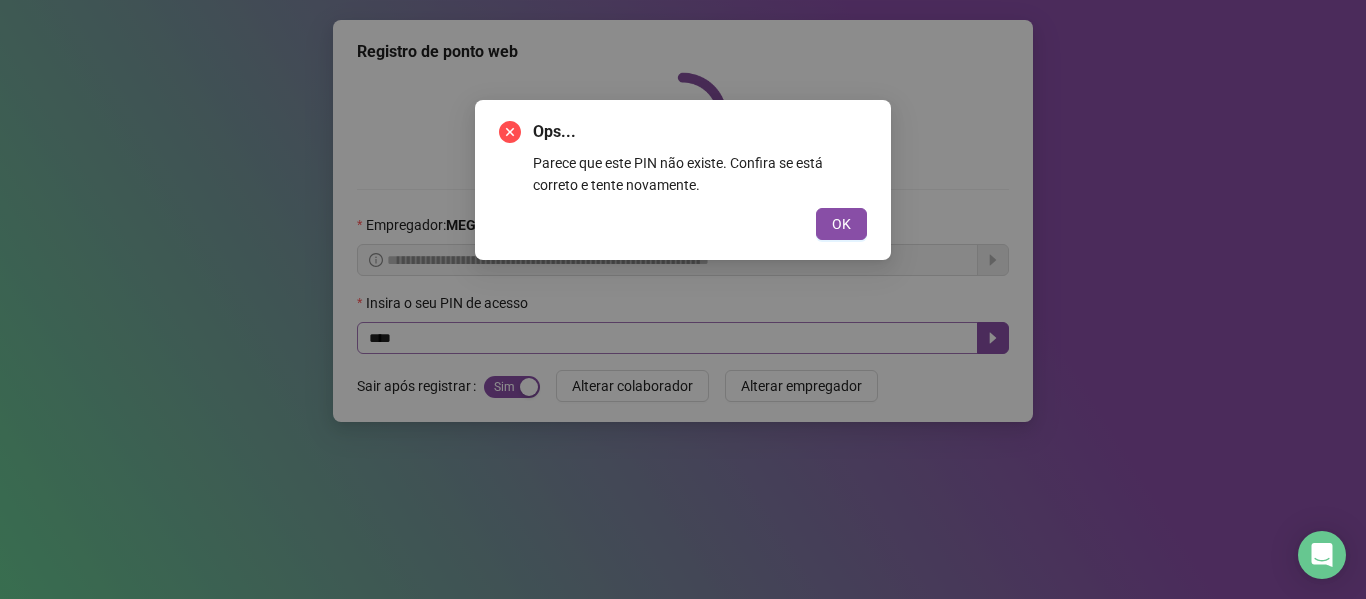 type 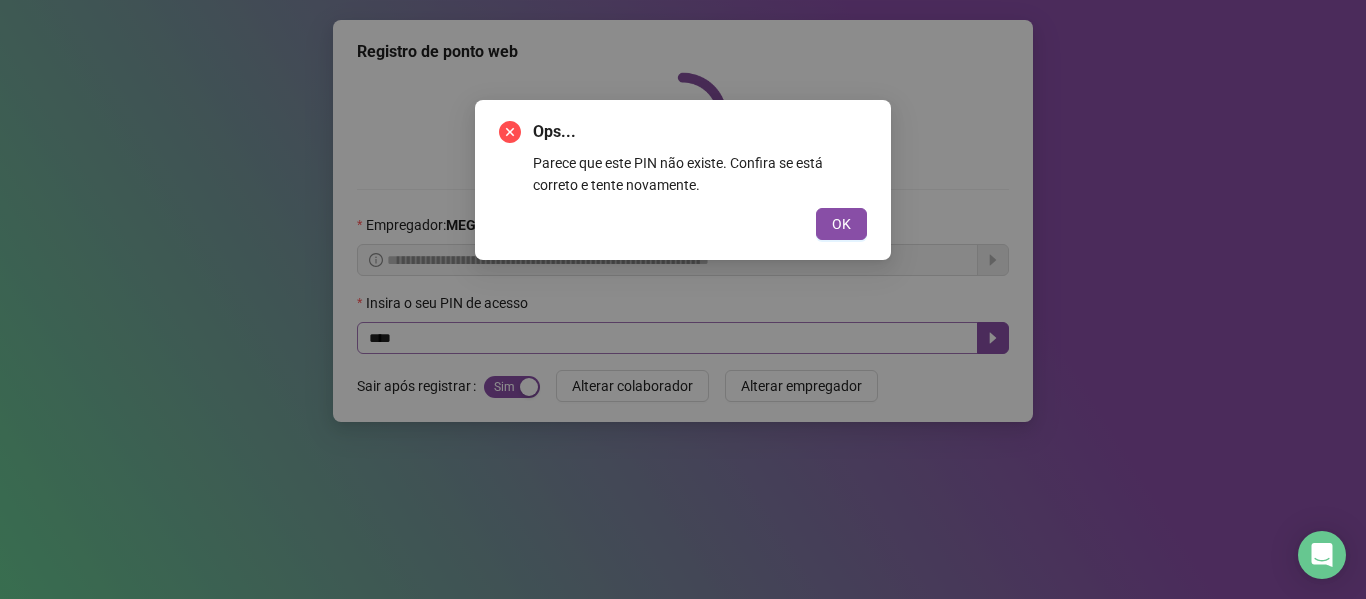 click on "OK" at bounding box center [841, 224] 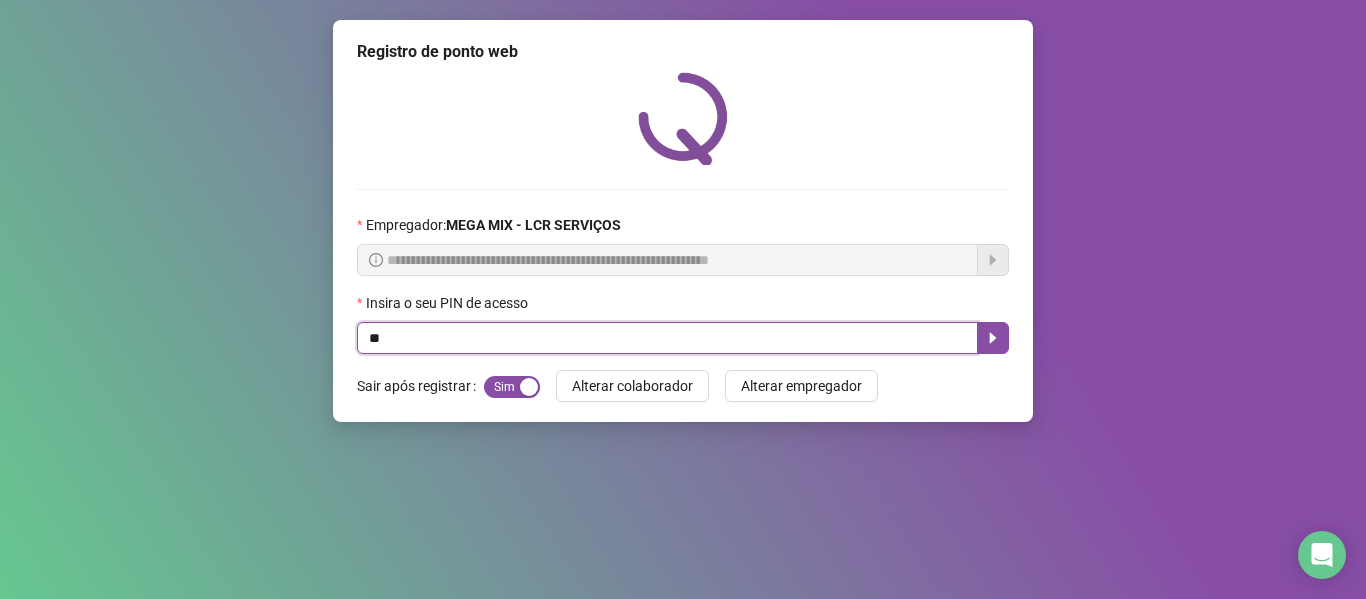 type on "*" 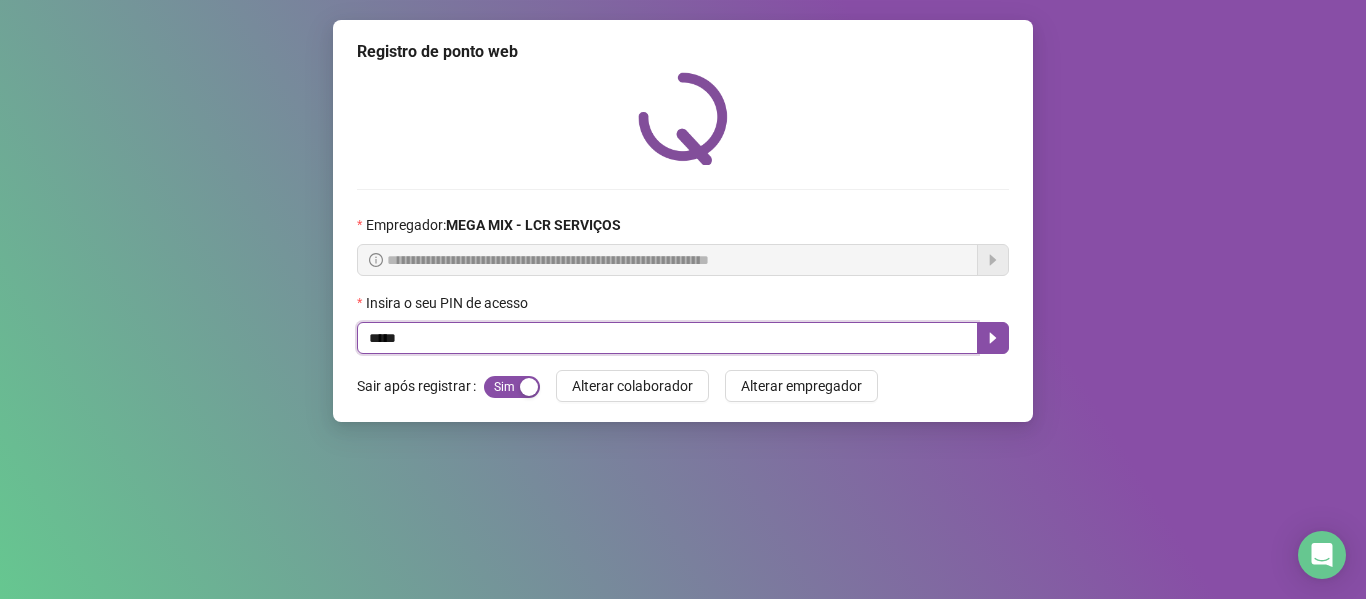 type on "*****" 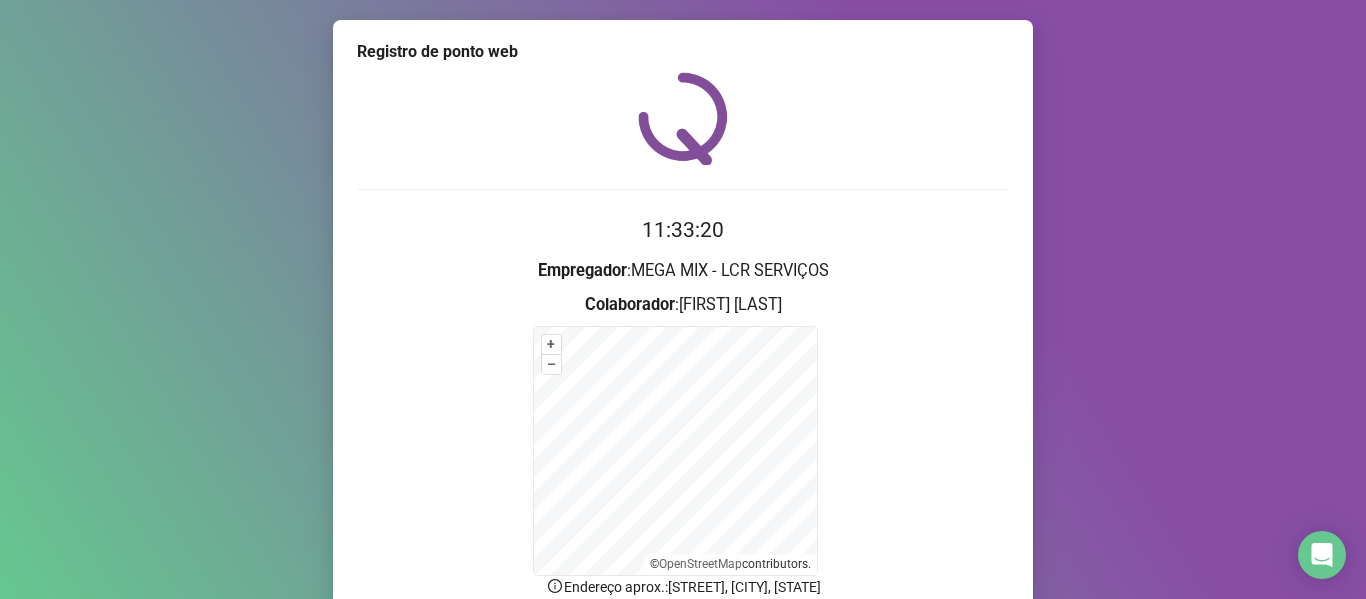 scroll, scrollTop: 176, scrollLeft: 0, axis: vertical 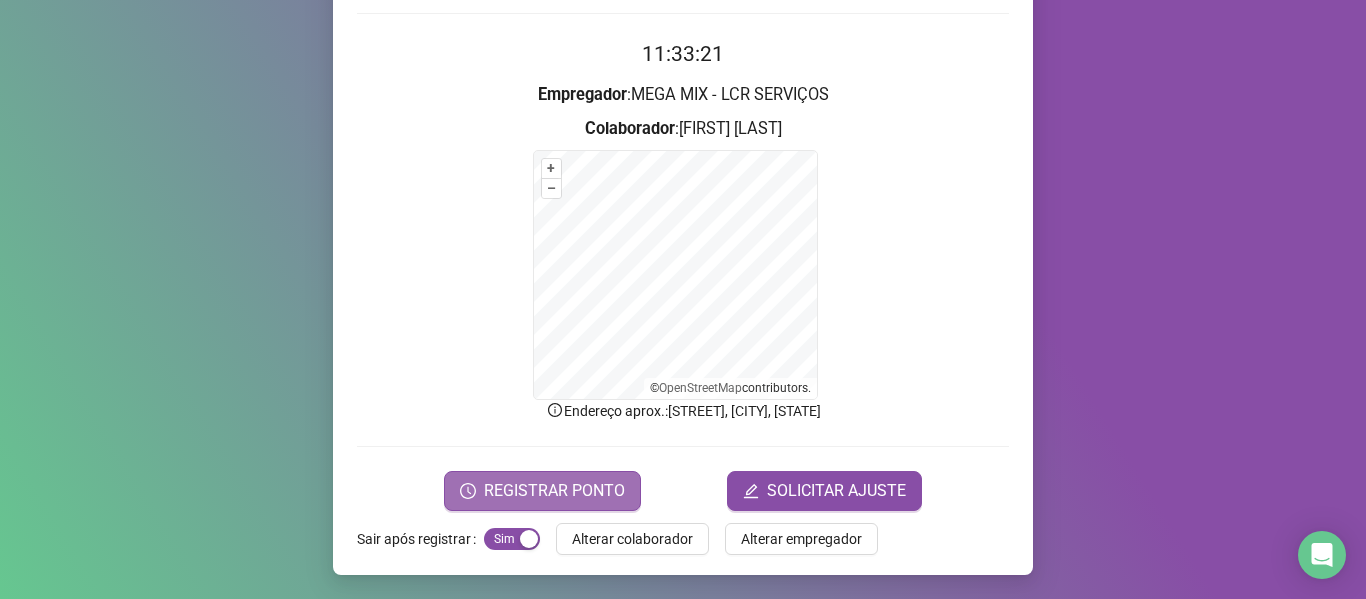 click on "REGISTRAR PONTO" at bounding box center (554, 491) 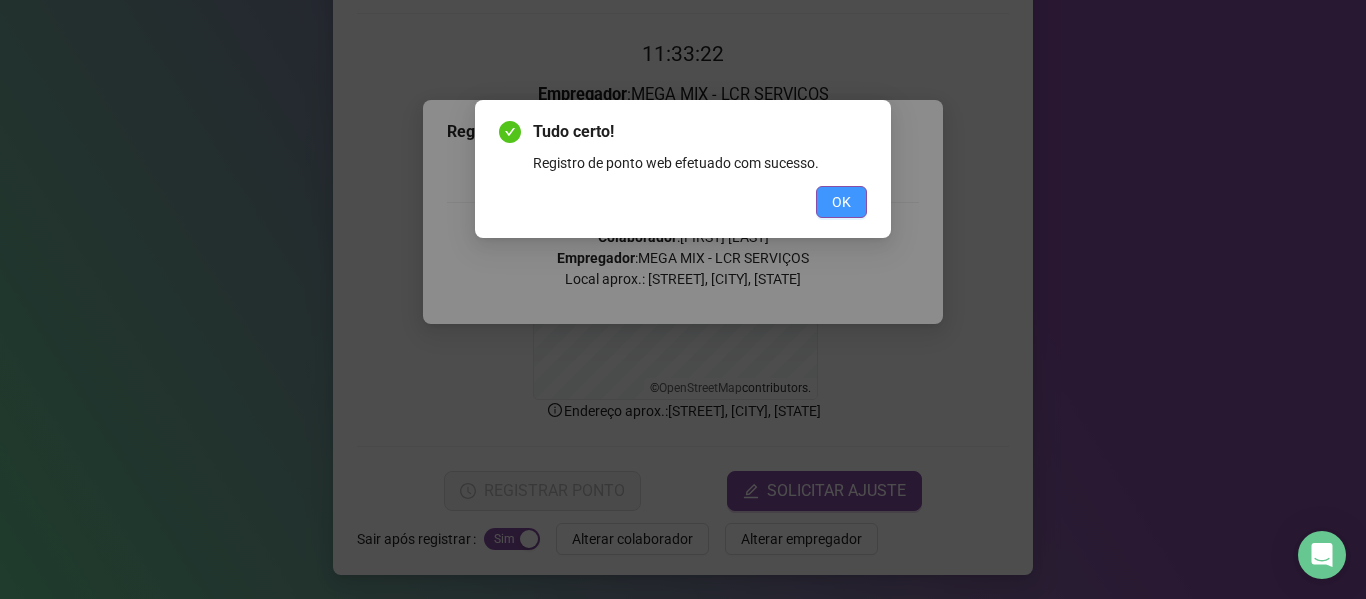 click on "OK" at bounding box center [841, 202] 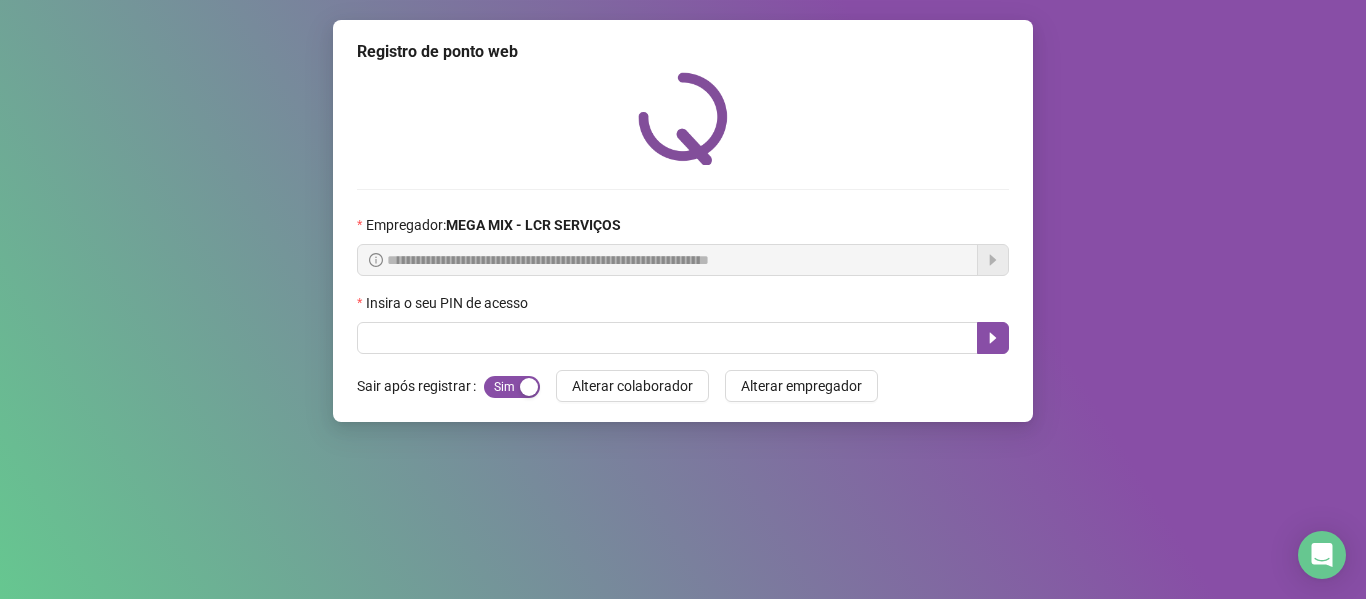 scroll, scrollTop: 0, scrollLeft: 0, axis: both 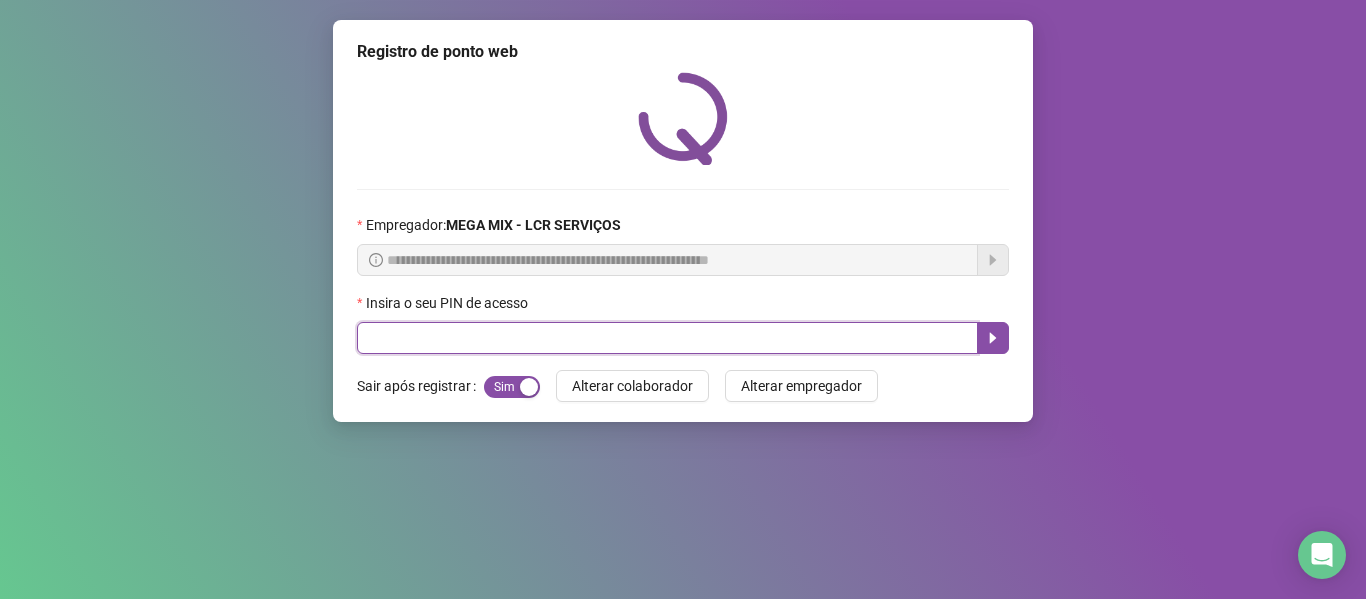 click at bounding box center [667, 338] 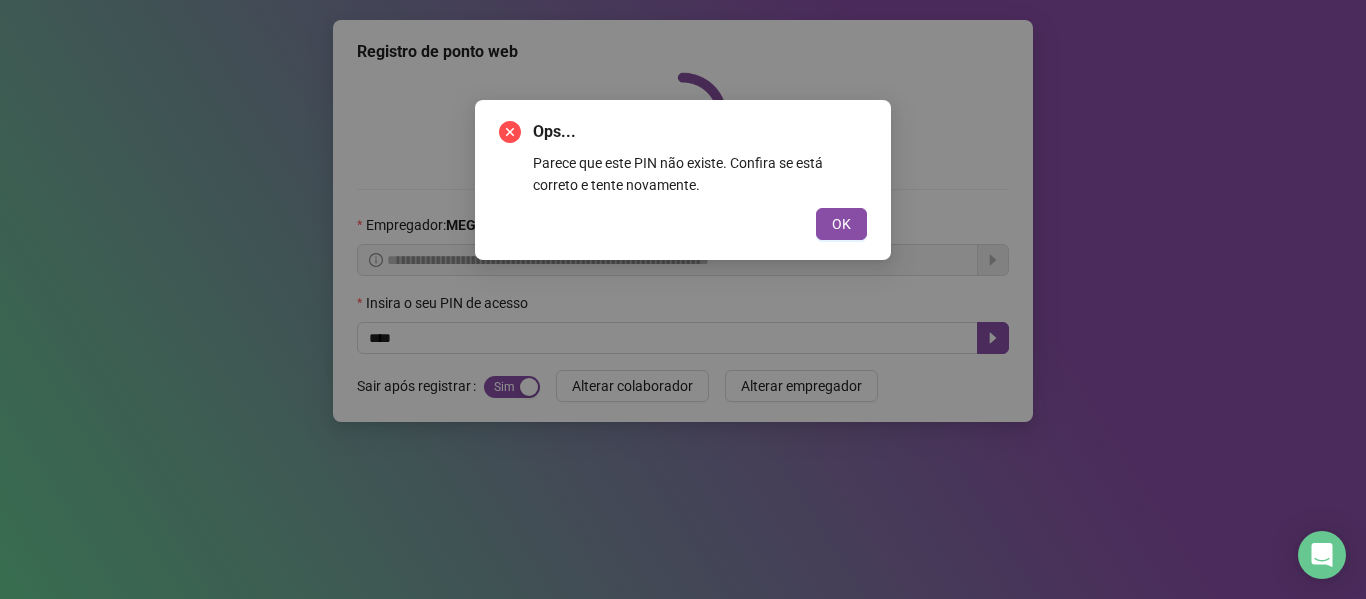 drag, startPoint x: 843, startPoint y: 209, endPoint x: 505, endPoint y: 386, distance: 381.5403 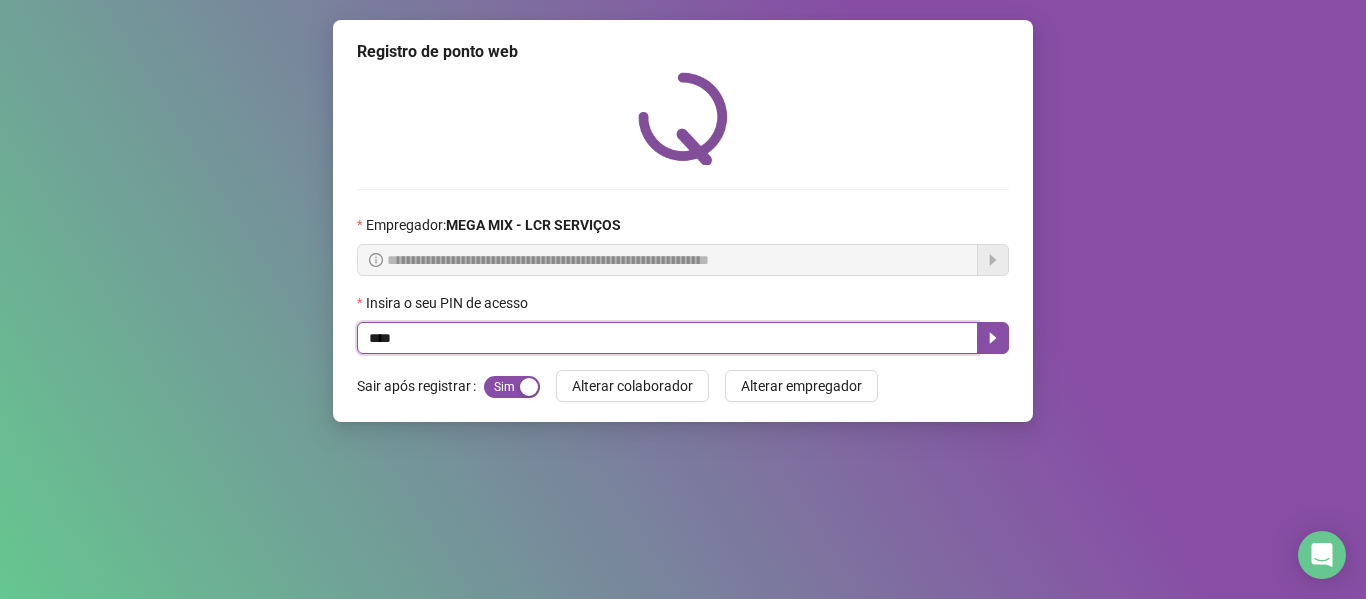 click on "****" at bounding box center [667, 338] 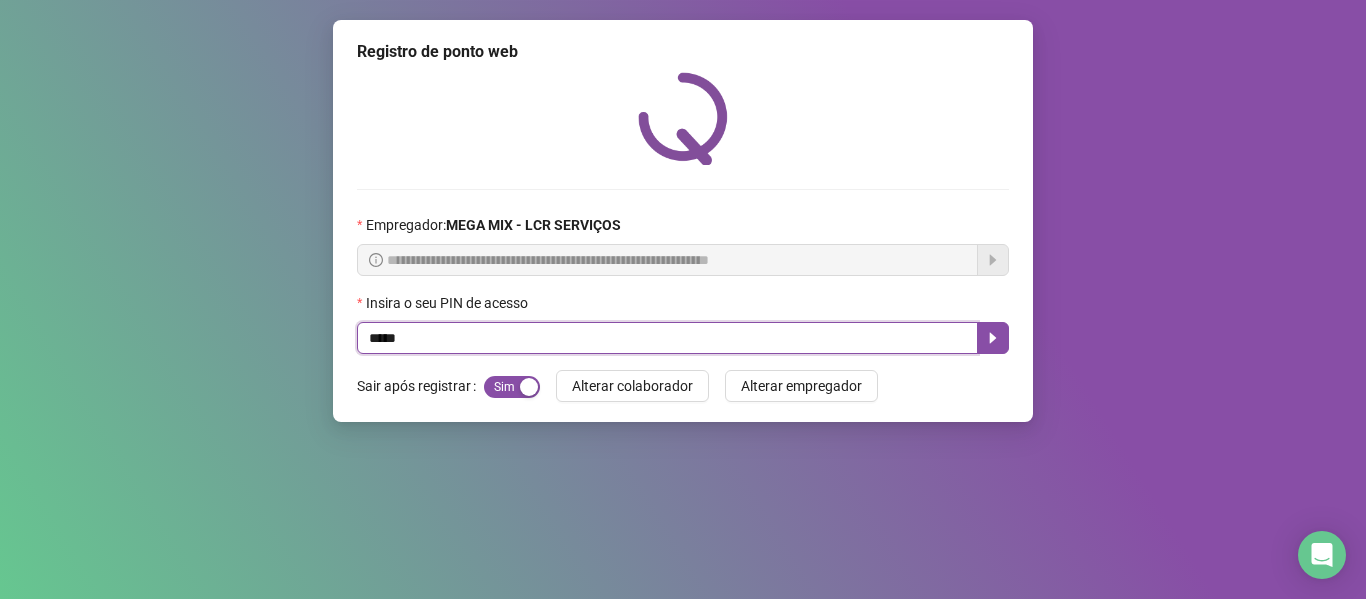 type on "*****" 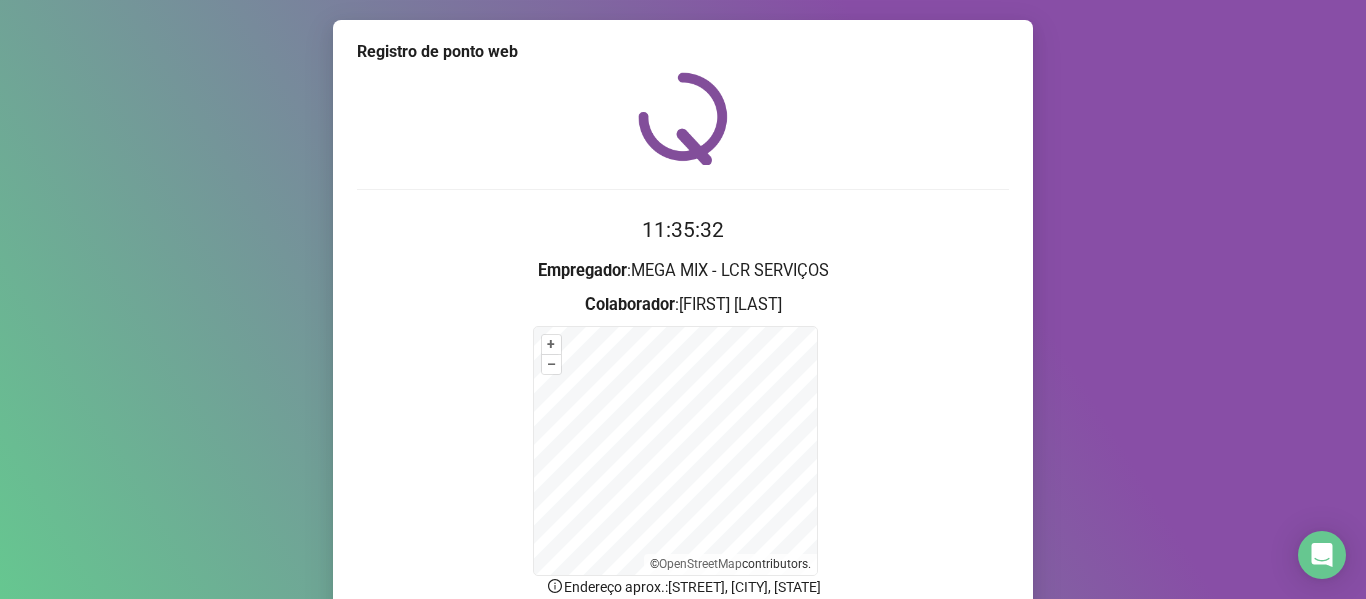 scroll, scrollTop: 176, scrollLeft: 0, axis: vertical 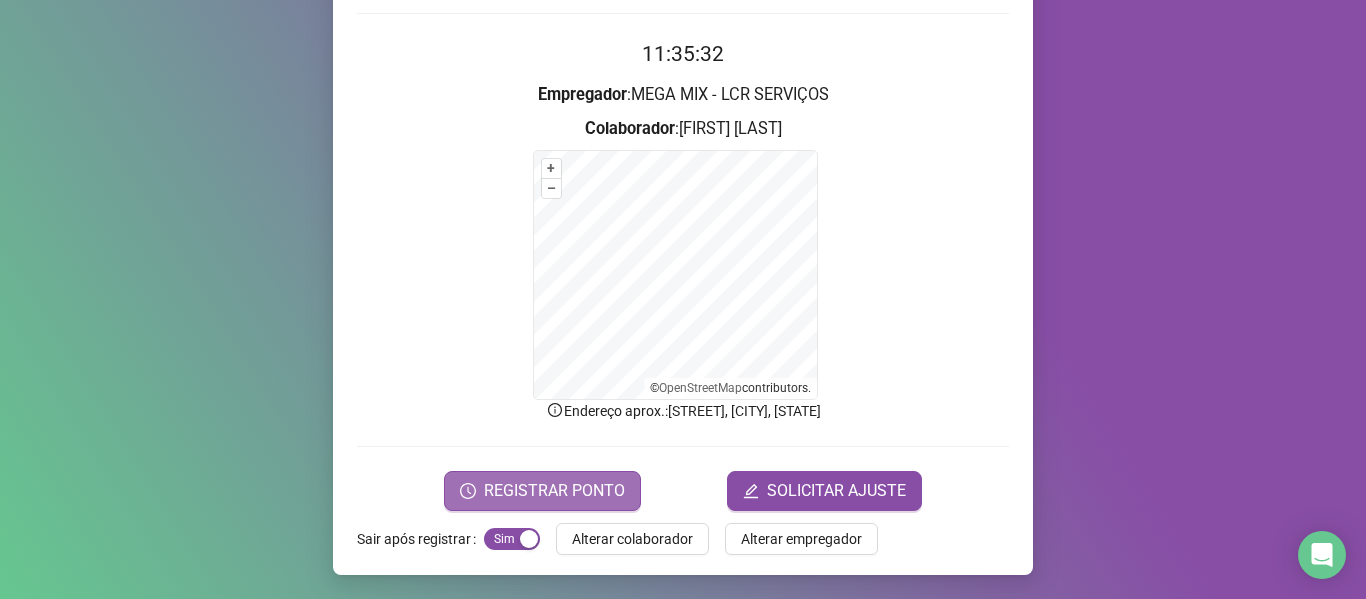 click on "REGISTRAR PONTO" at bounding box center [542, 491] 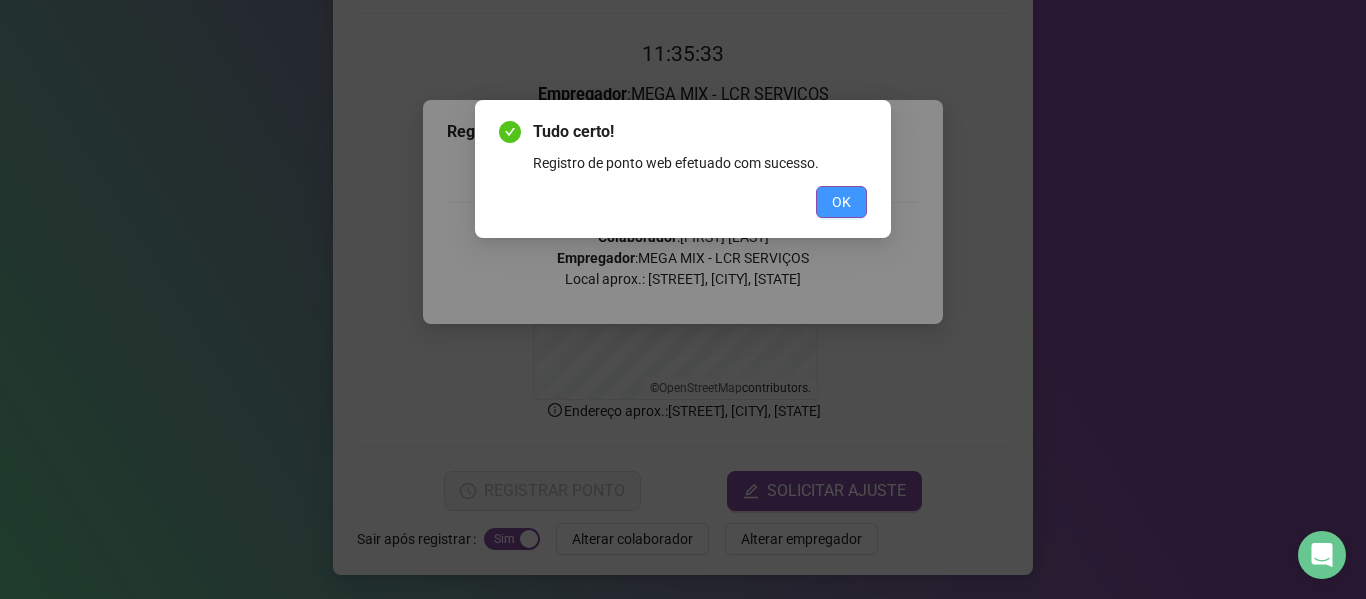 click on "OK" at bounding box center [841, 202] 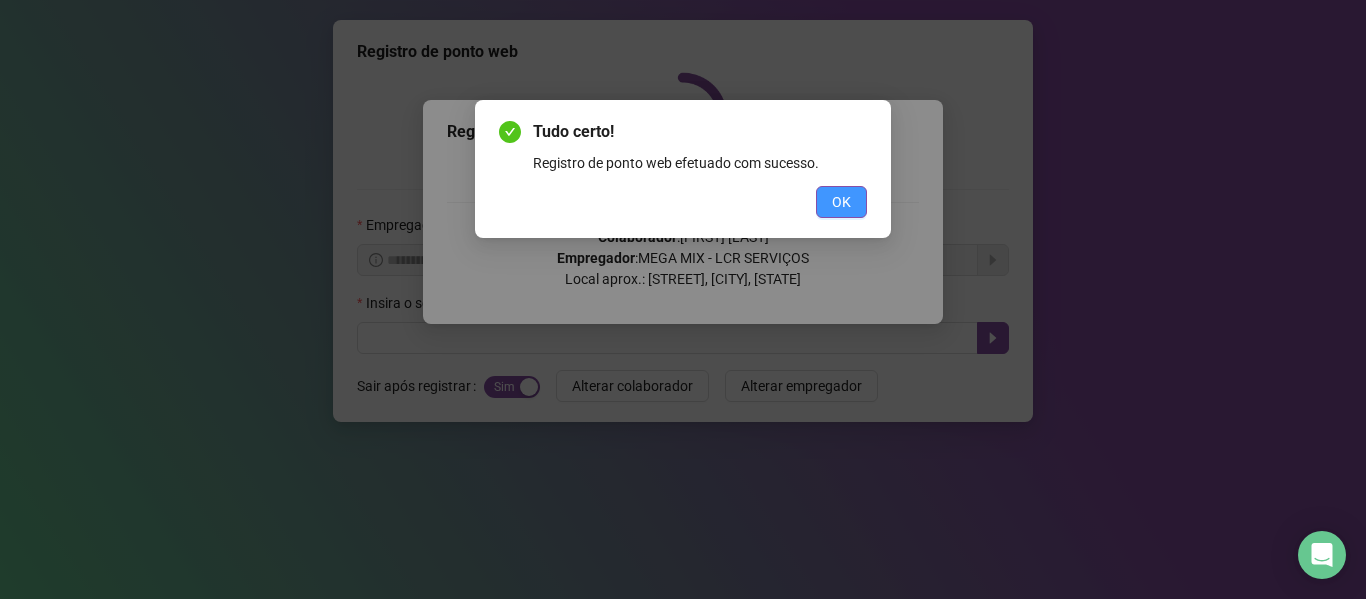 scroll, scrollTop: 0, scrollLeft: 0, axis: both 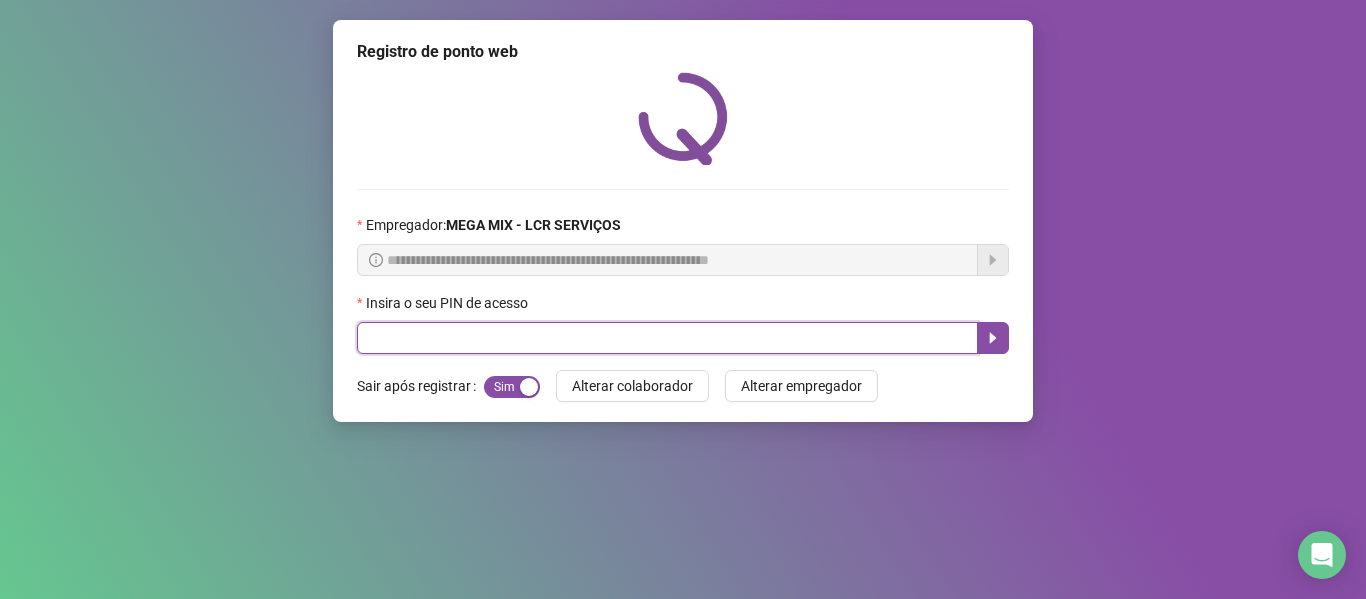click at bounding box center [667, 338] 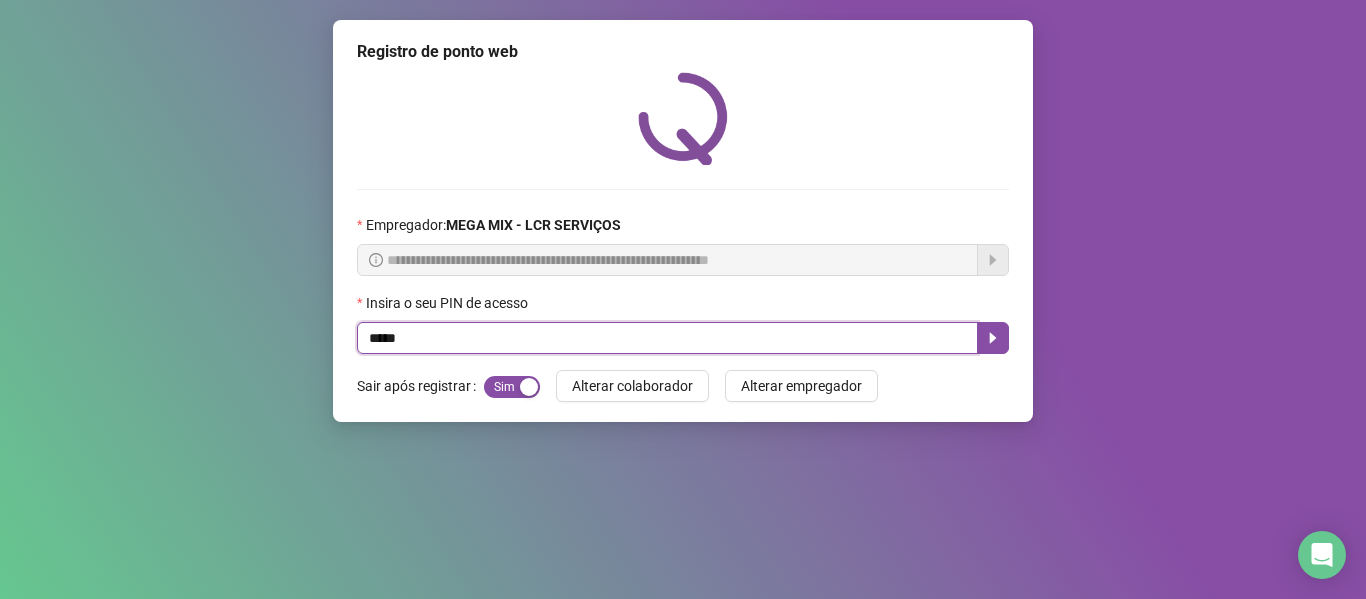 type on "*****" 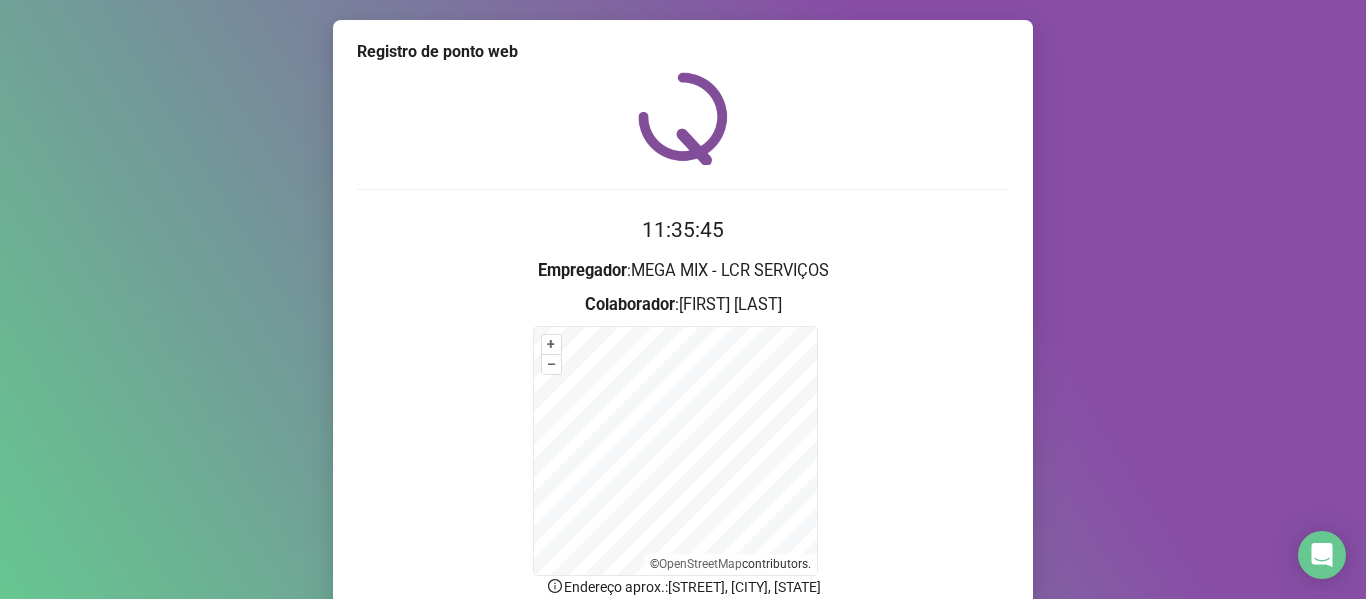 scroll, scrollTop: 176, scrollLeft: 0, axis: vertical 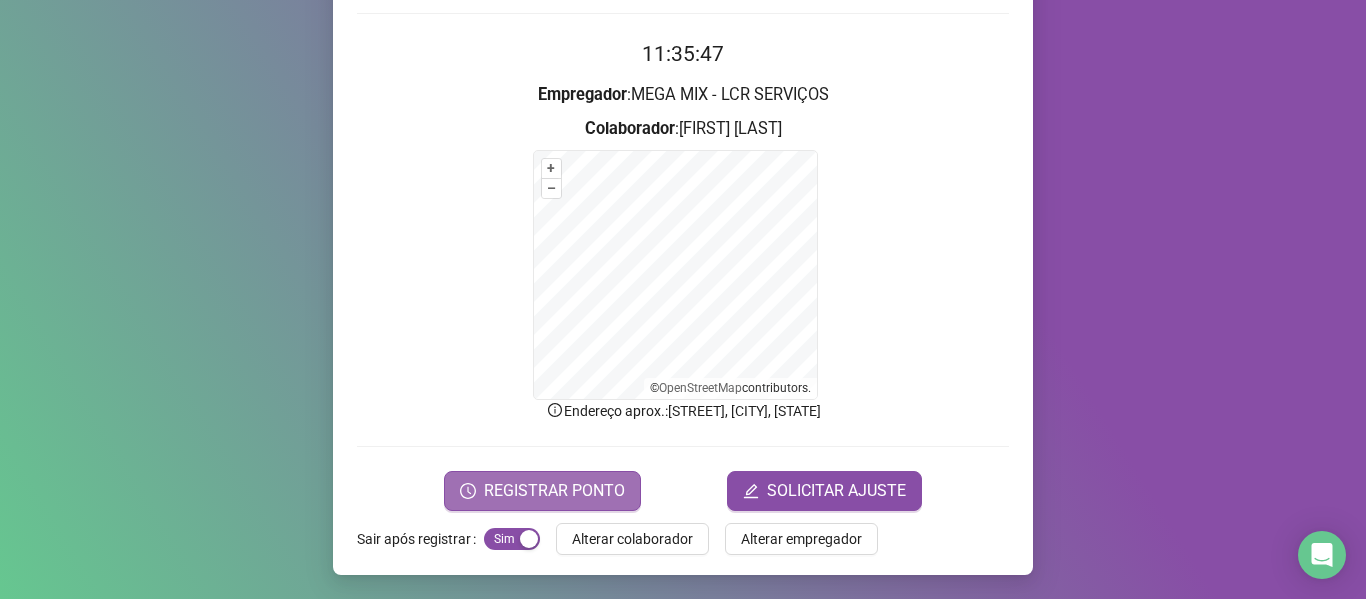 click on "REGISTRAR PONTO" at bounding box center [554, 491] 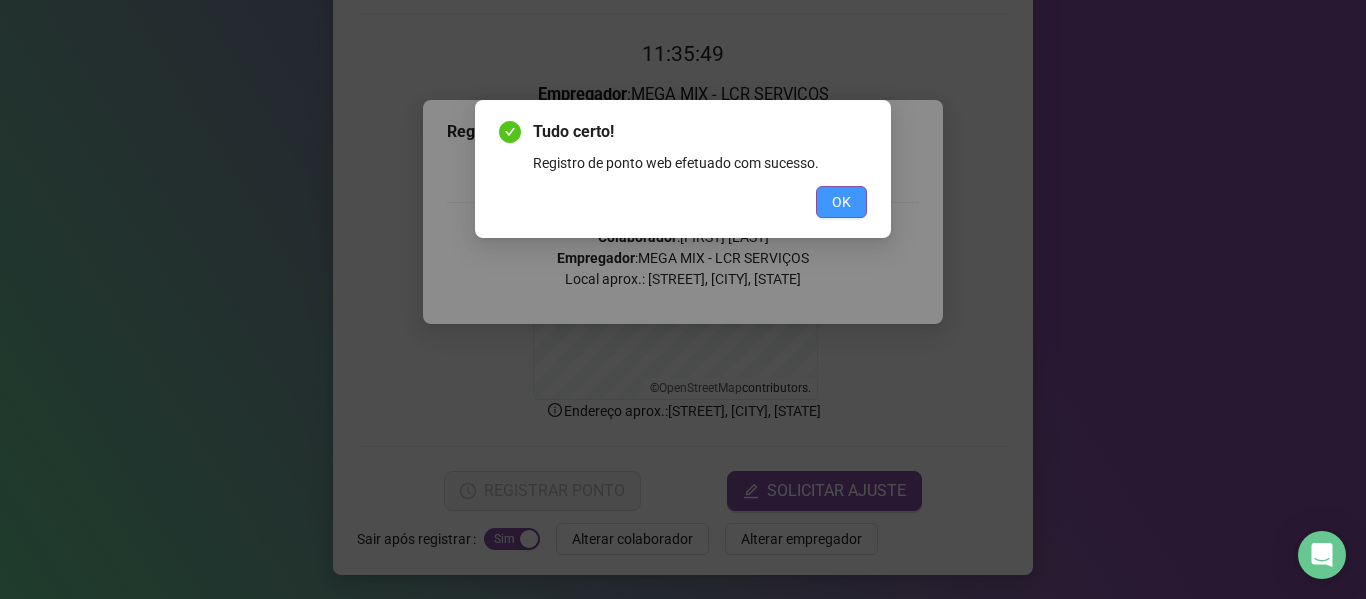 click on "OK" at bounding box center (841, 202) 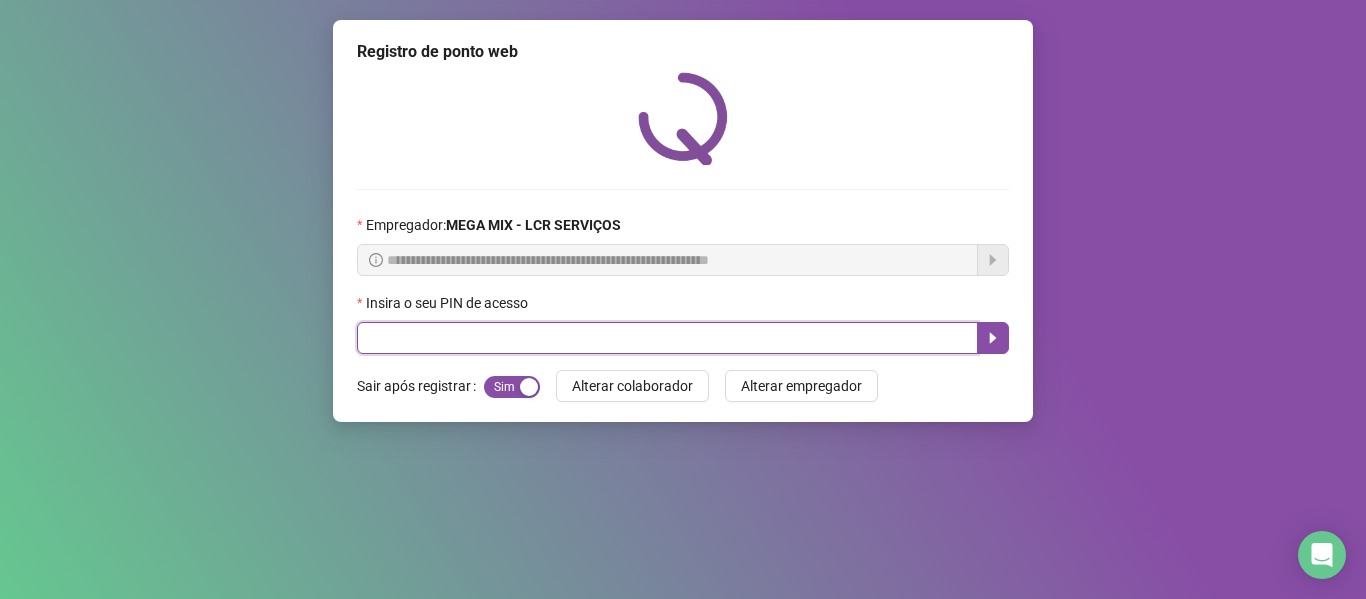 click at bounding box center (667, 338) 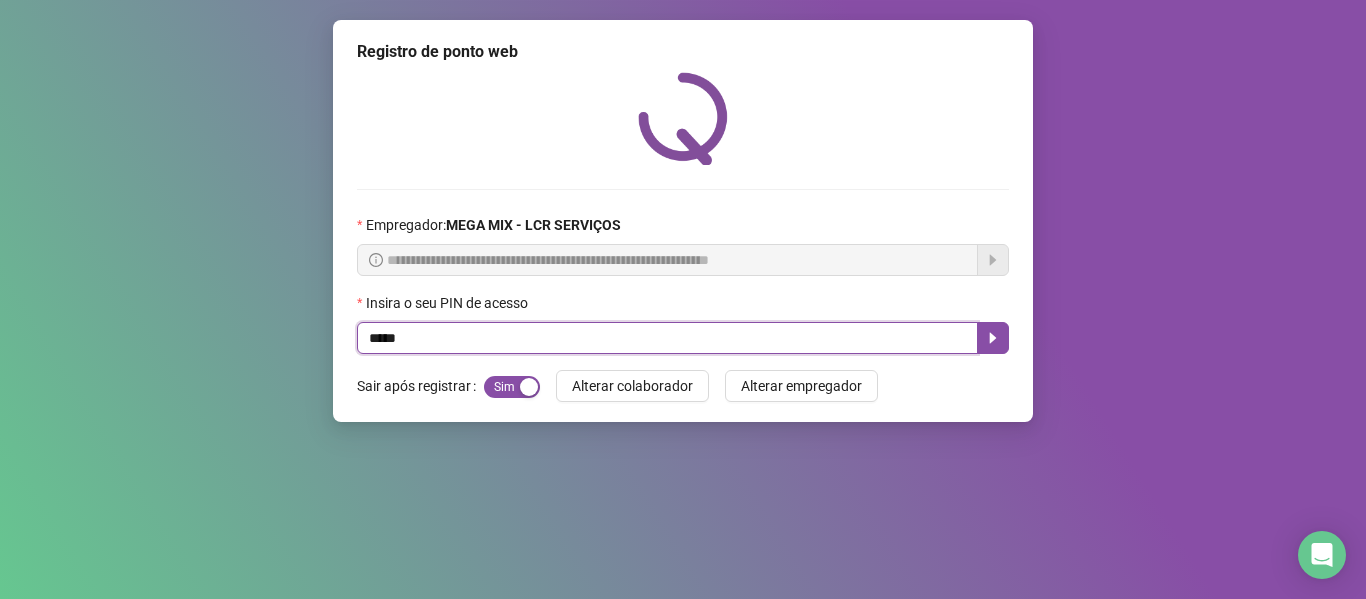 type on "*****" 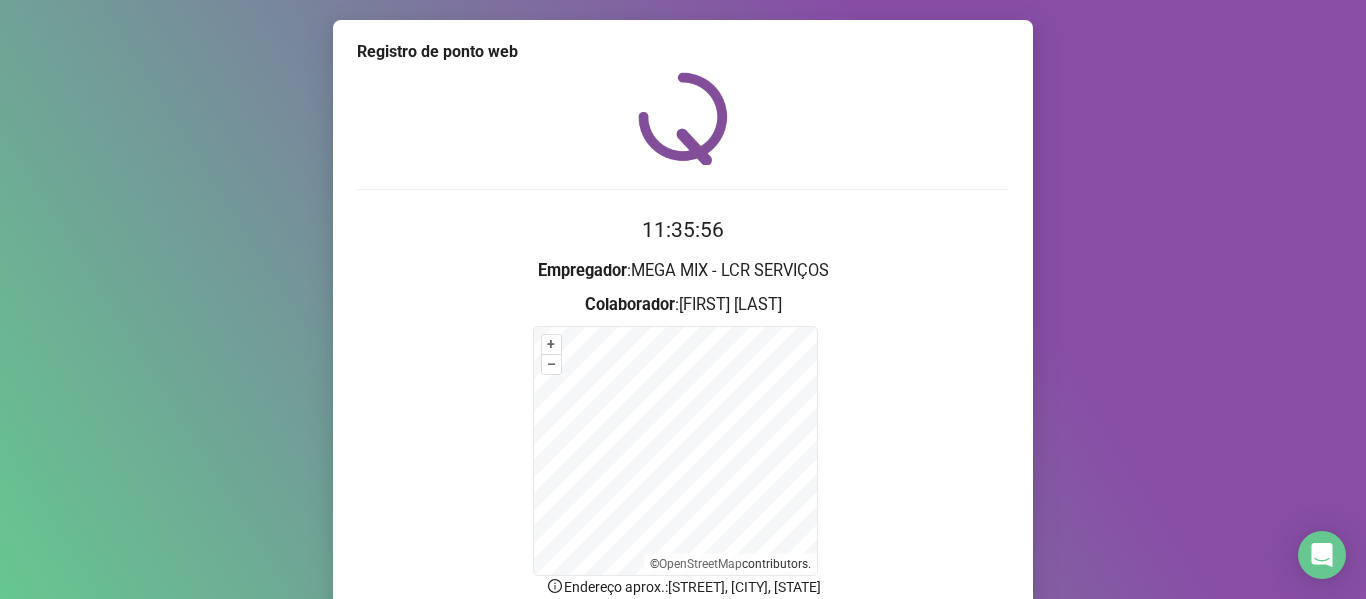 scroll, scrollTop: 176, scrollLeft: 0, axis: vertical 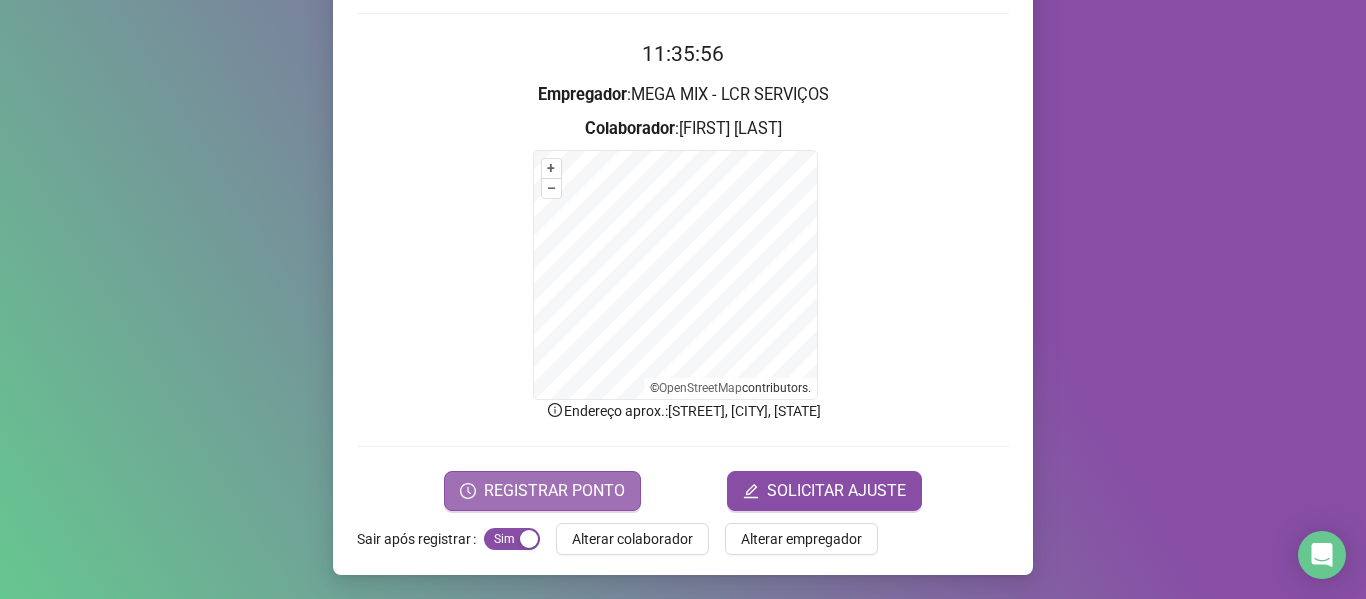 click on "REGISTRAR PONTO" at bounding box center (554, 491) 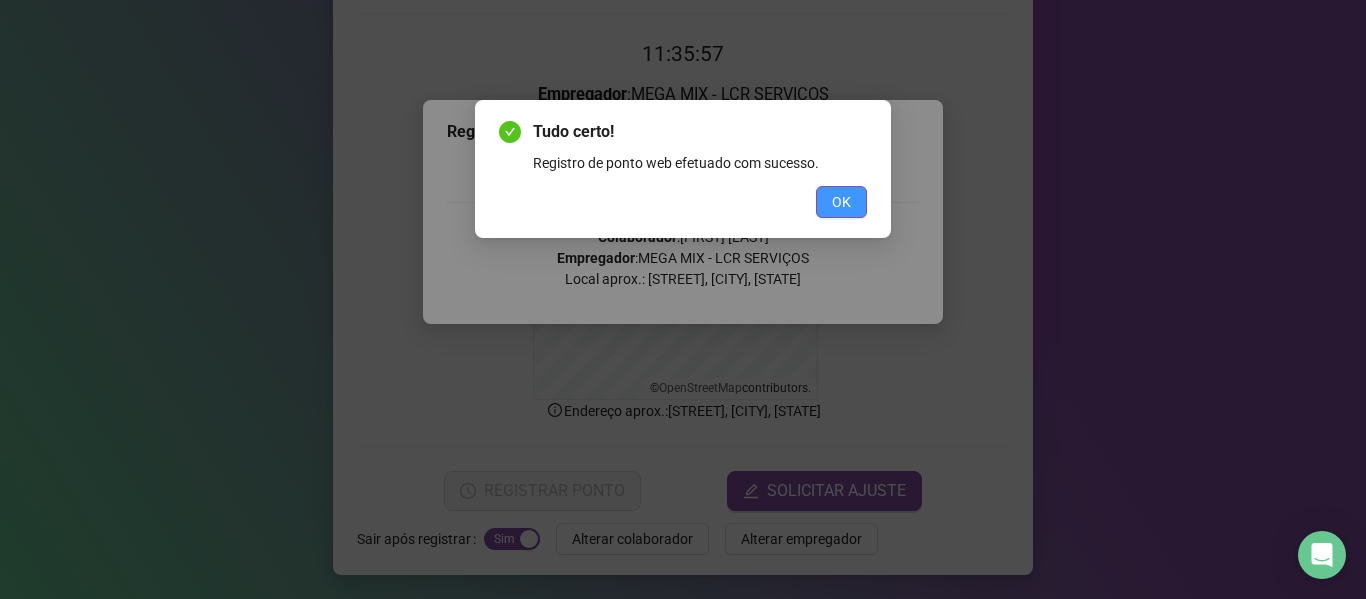 click on "OK" at bounding box center (841, 202) 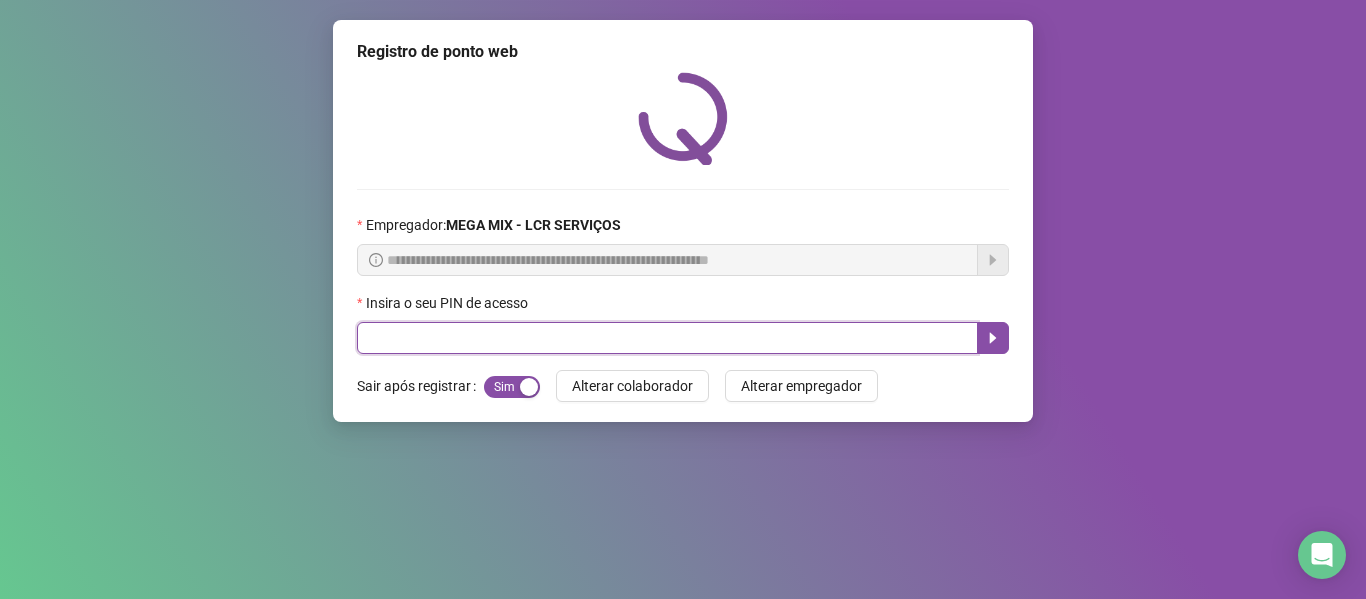 click at bounding box center [667, 338] 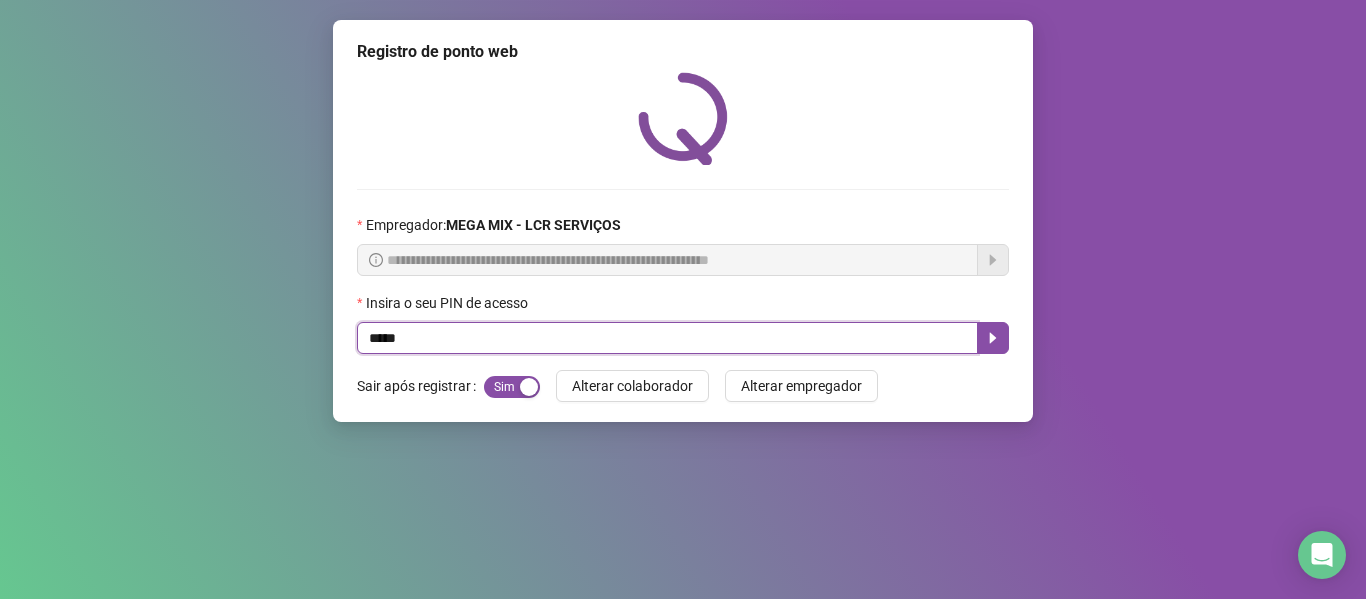 type on "*****" 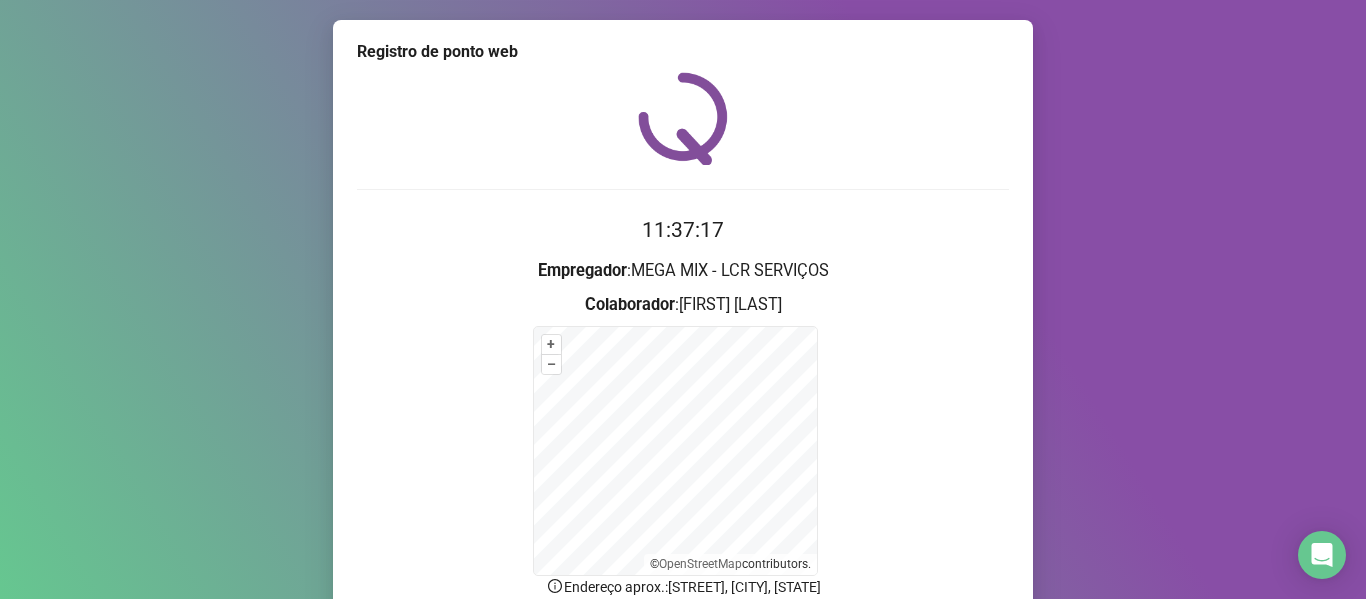 scroll, scrollTop: 176, scrollLeft: 0, axis: vertical 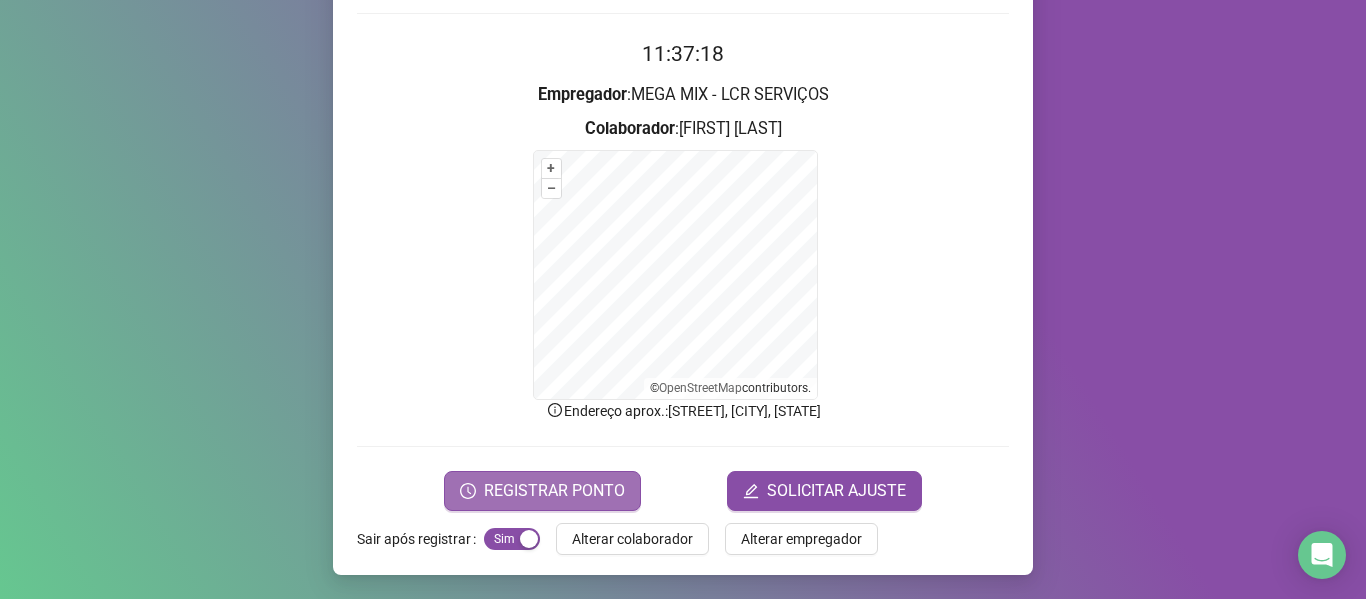 click on "REGISTRAR PONTO" at bounding box center [554, 491] 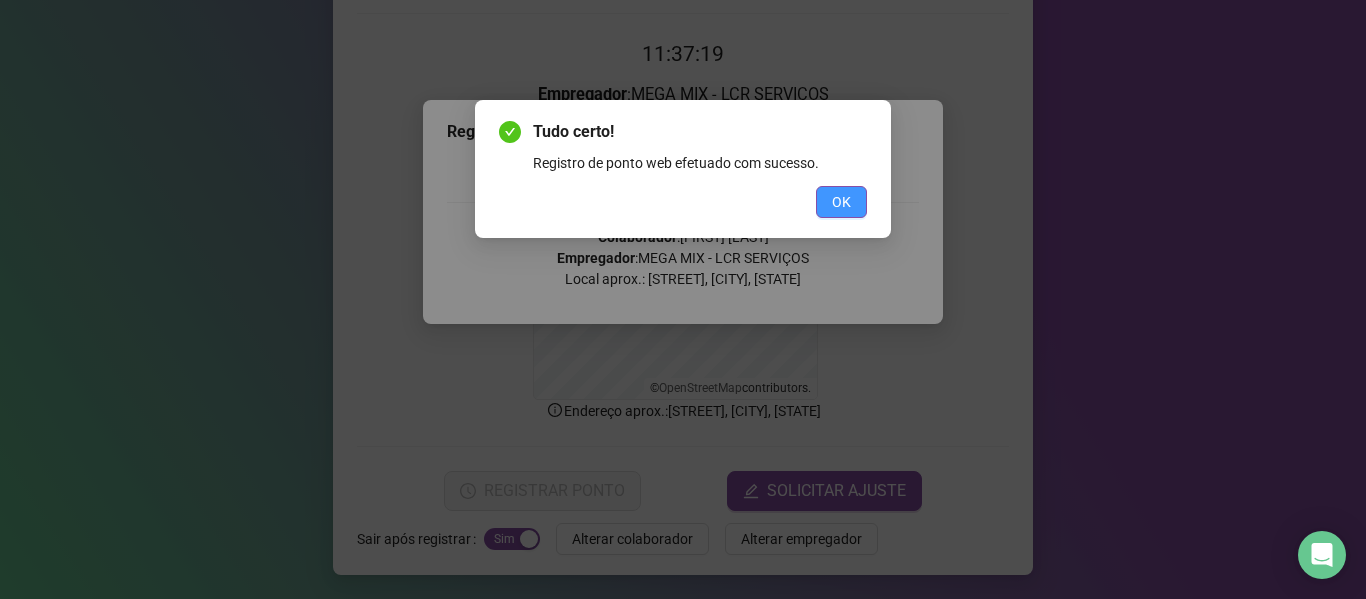 click on "OK" at bounding box center [841, 202] 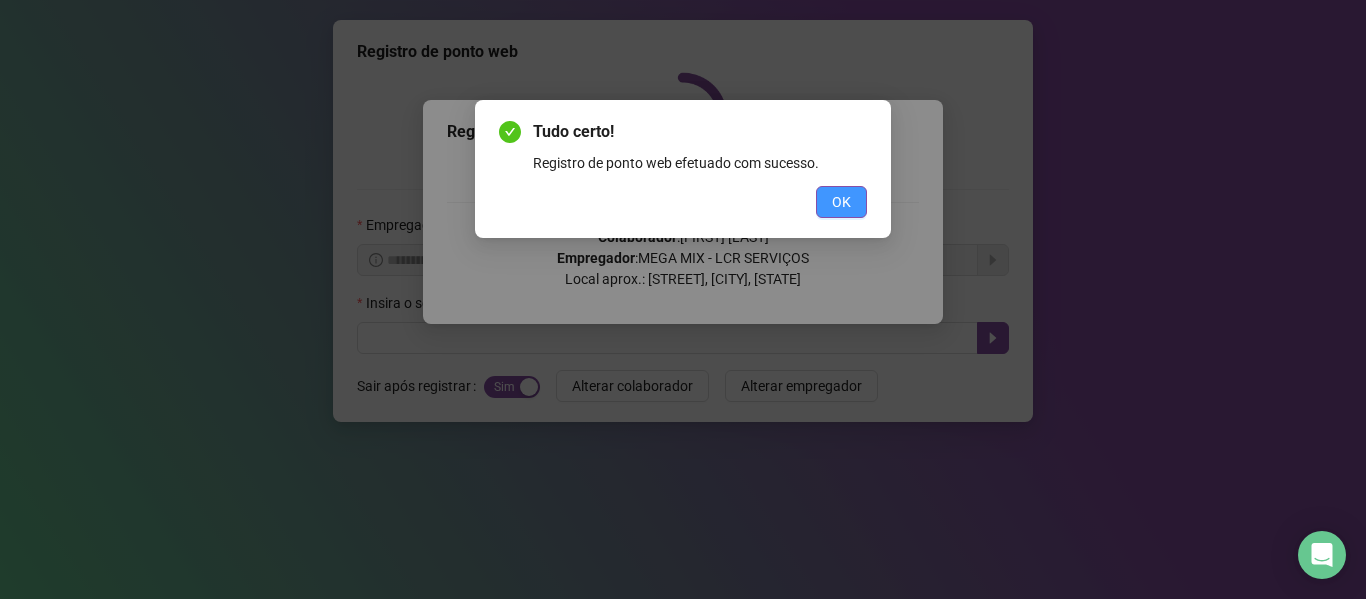 scroll, scrollTop: 0, scrollLeft: 0, axis: both 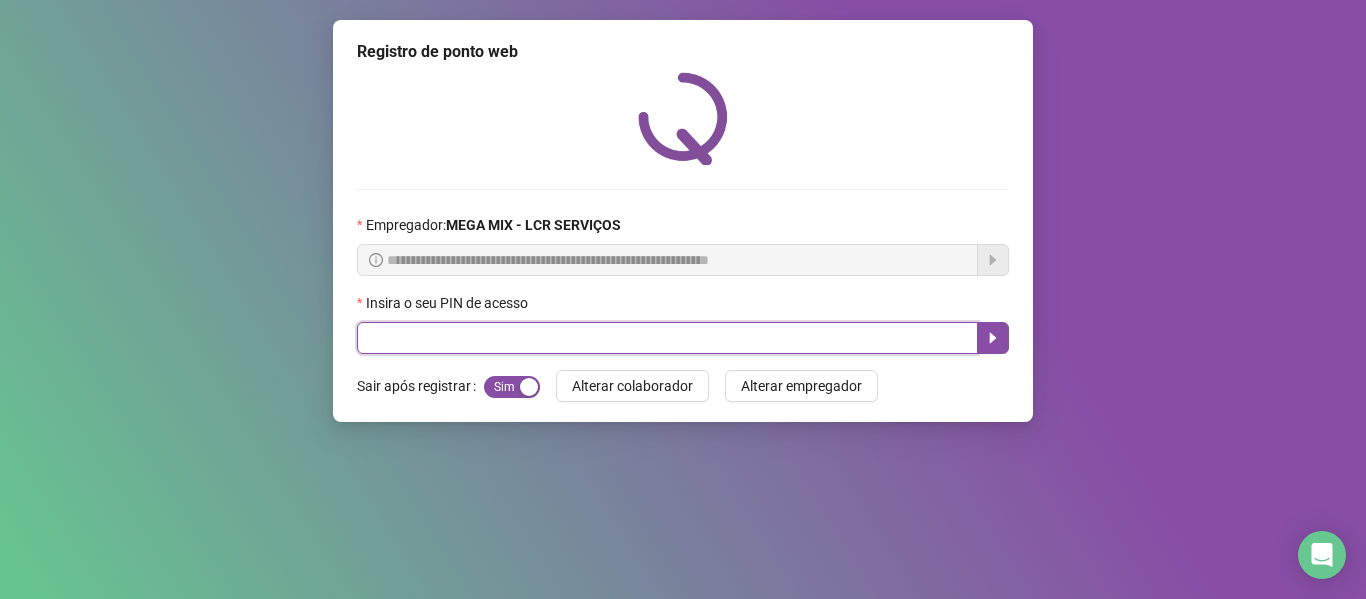 click at bounding box center [667, 338] 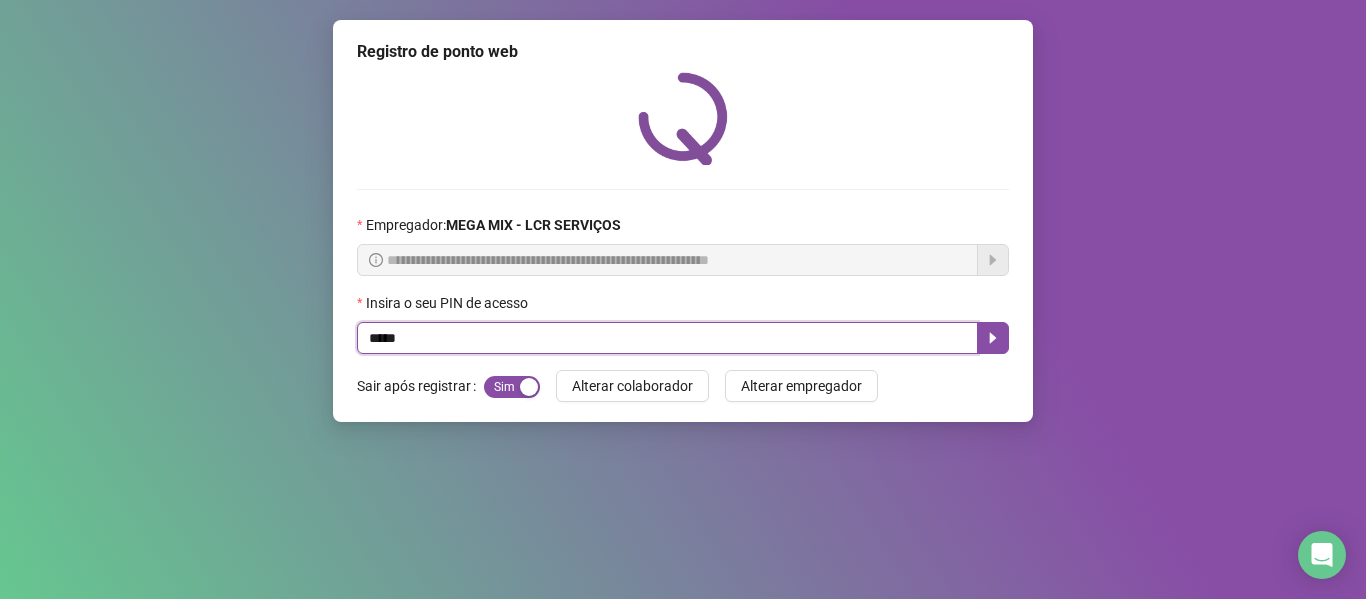 type on "*****" 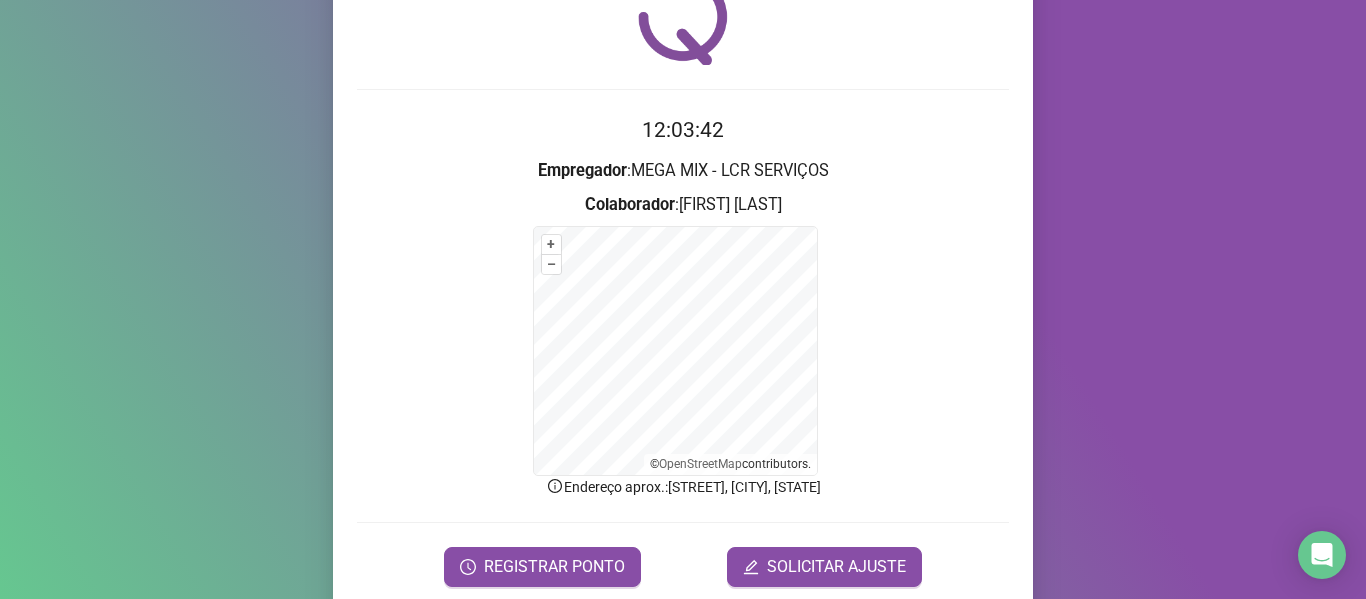 scroll, scrollTop: 176, scrollLeft: 0, axis: vertical 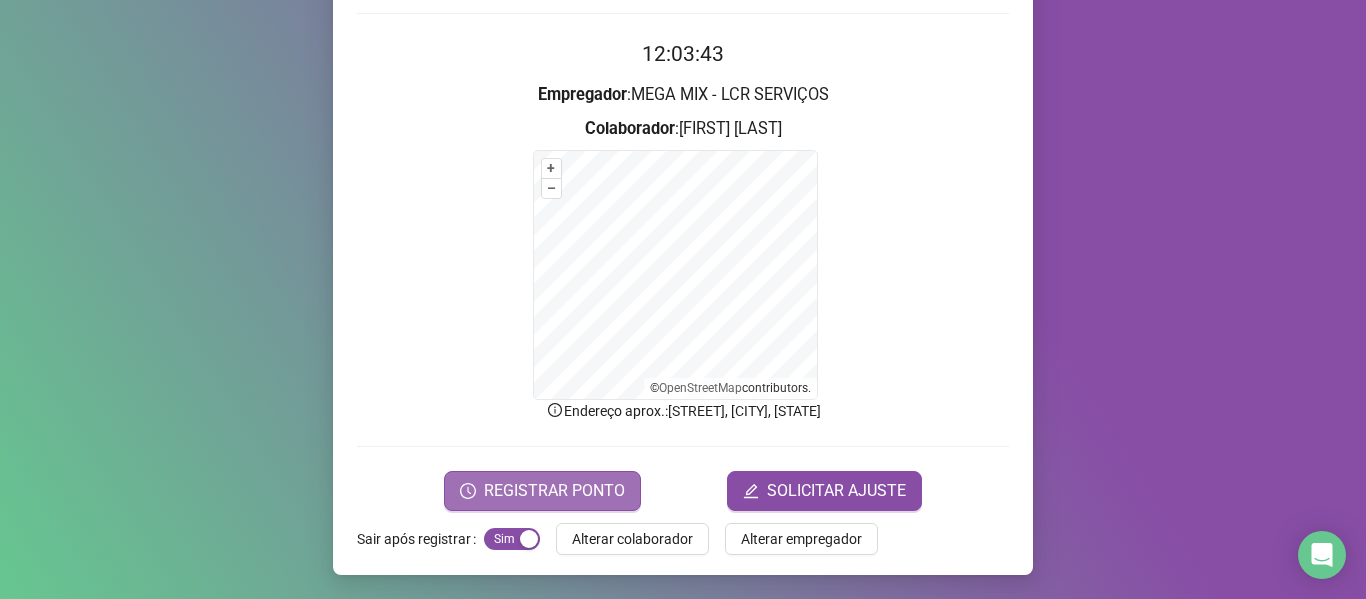 click on "REGISTRAR PONTO" at bounding box center (554, 491) 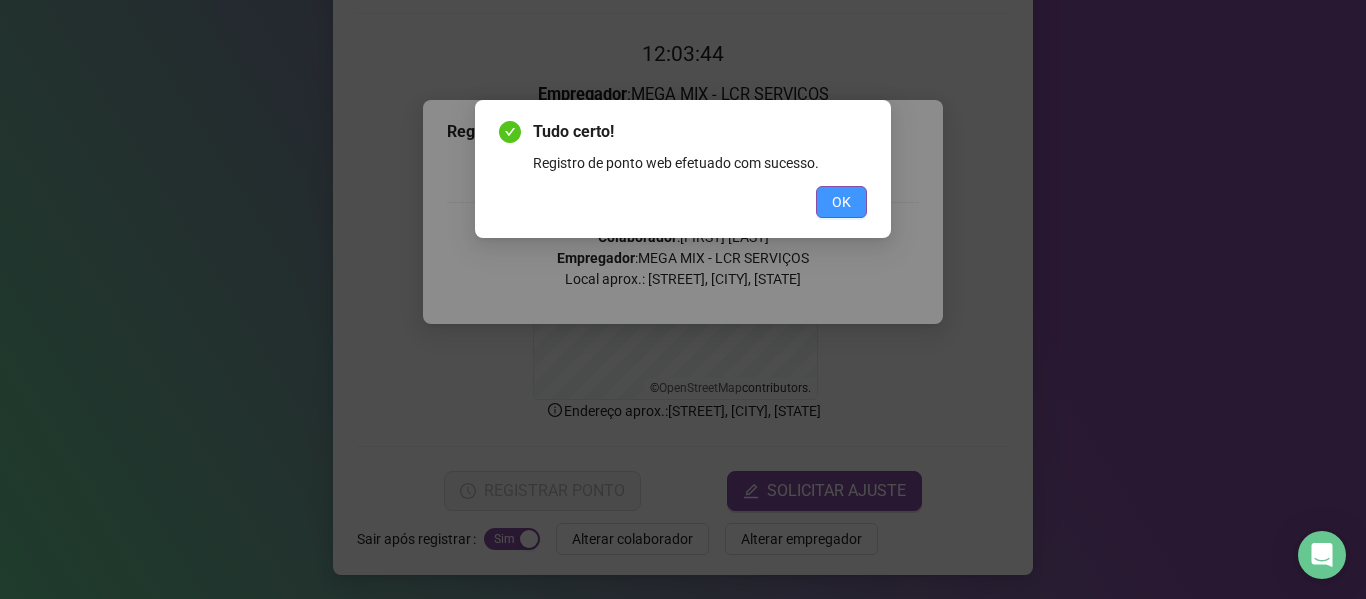 click on "OK" at bounding box center [841, 202] 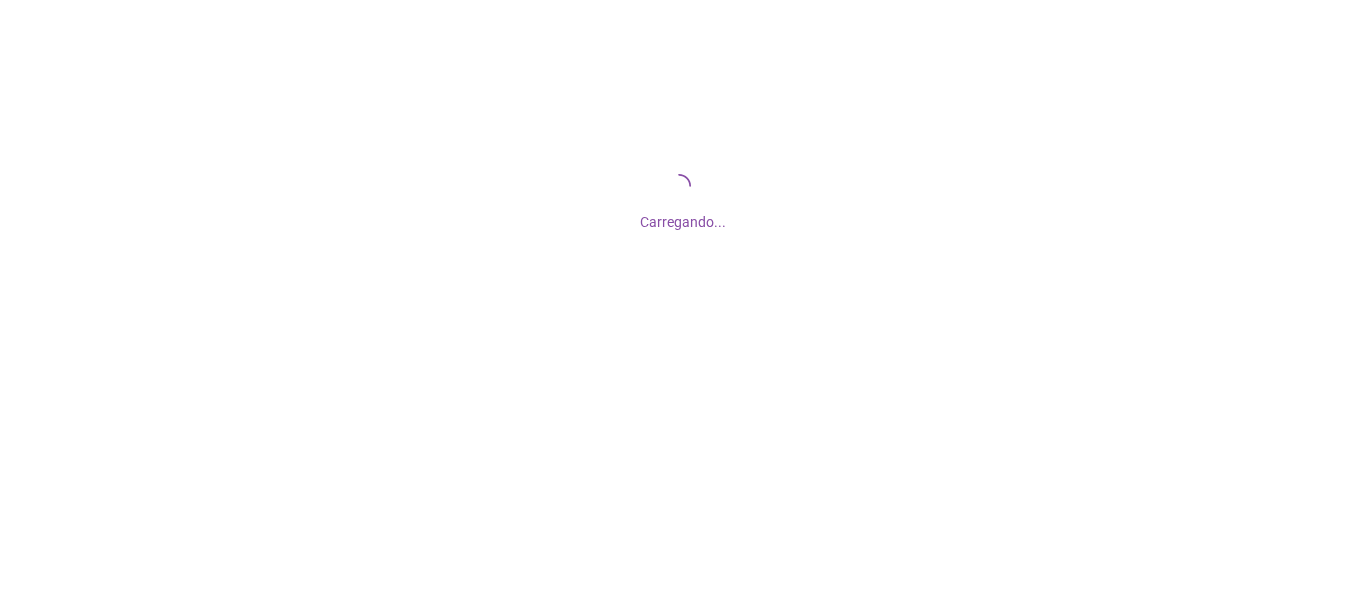 scroll, scrollTop: 0, scrollLeft: 0, axis: both 